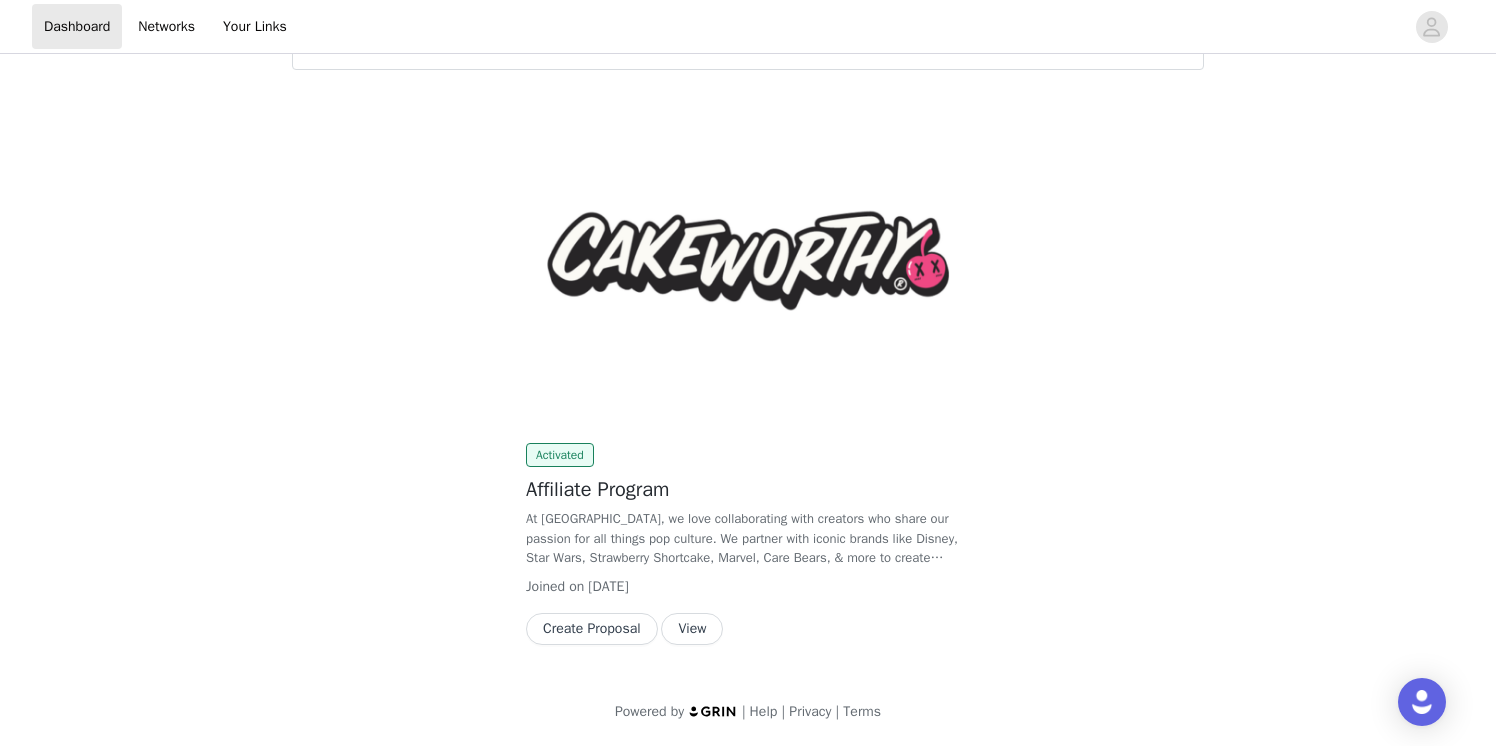 scroll, scrollTop: 0, scrollLeft: 0, axis: both 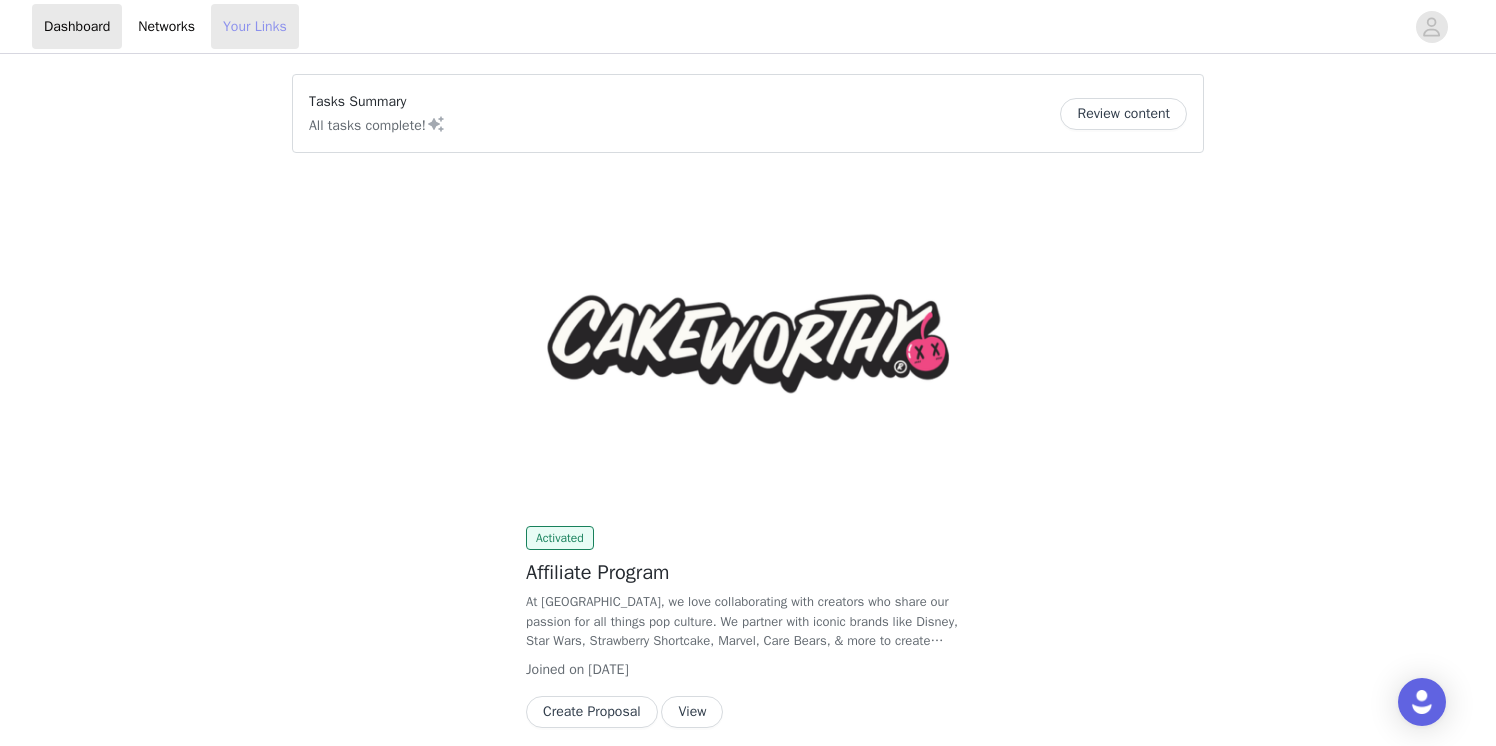 click on "Your Links" at bounding box center (255, 26) 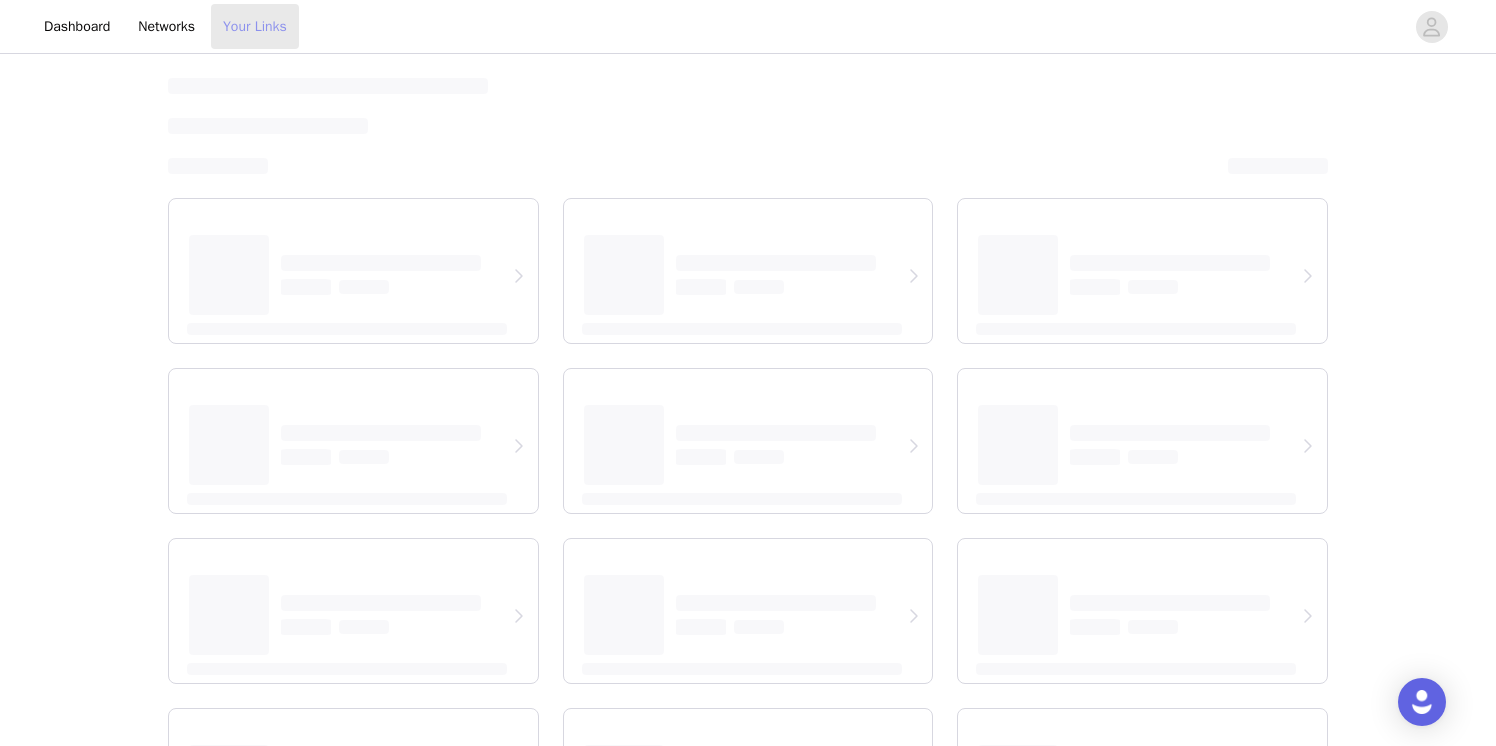 select on "12" 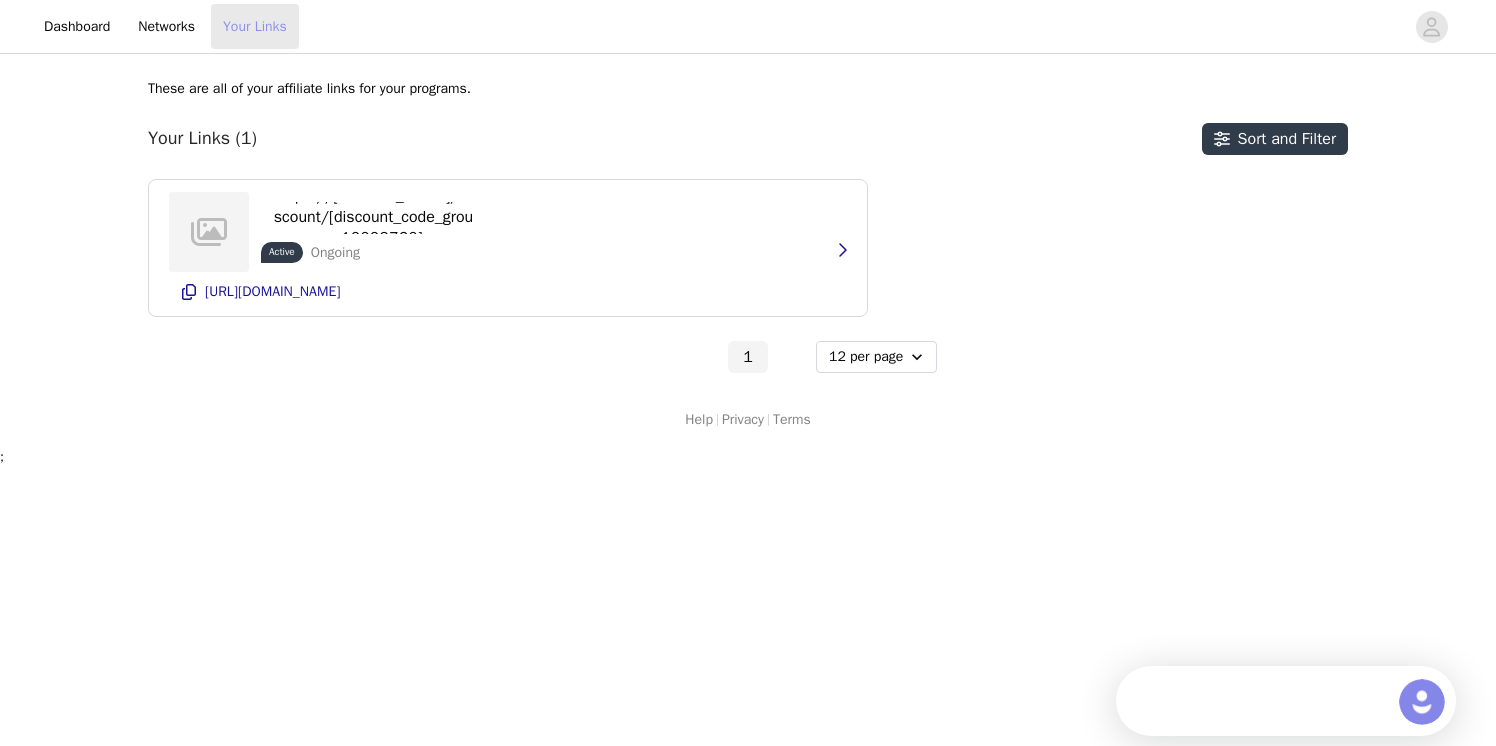 scroll, scrollTop: 0, scrollLeft: 0, axis: both 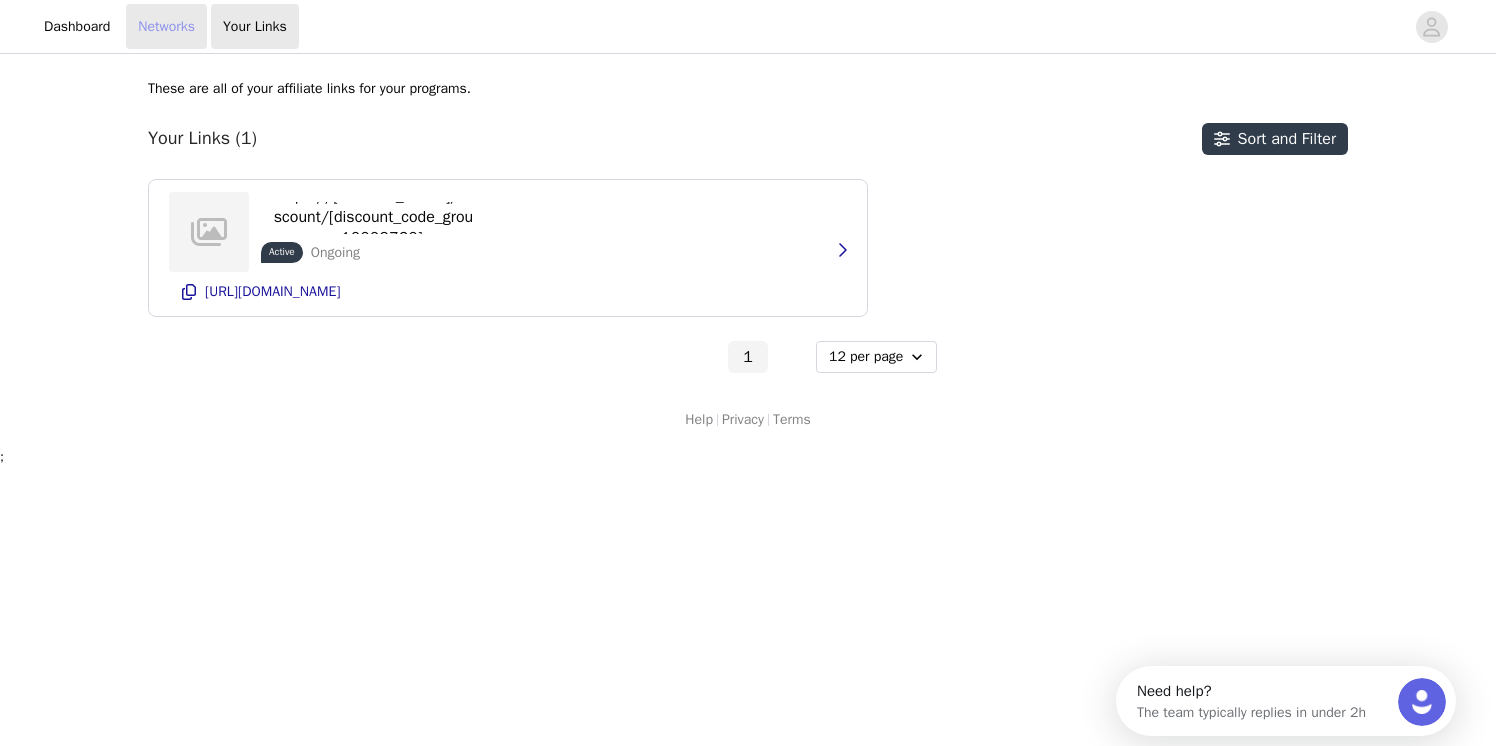 click on "Networks" at bounding box center (166, 26) 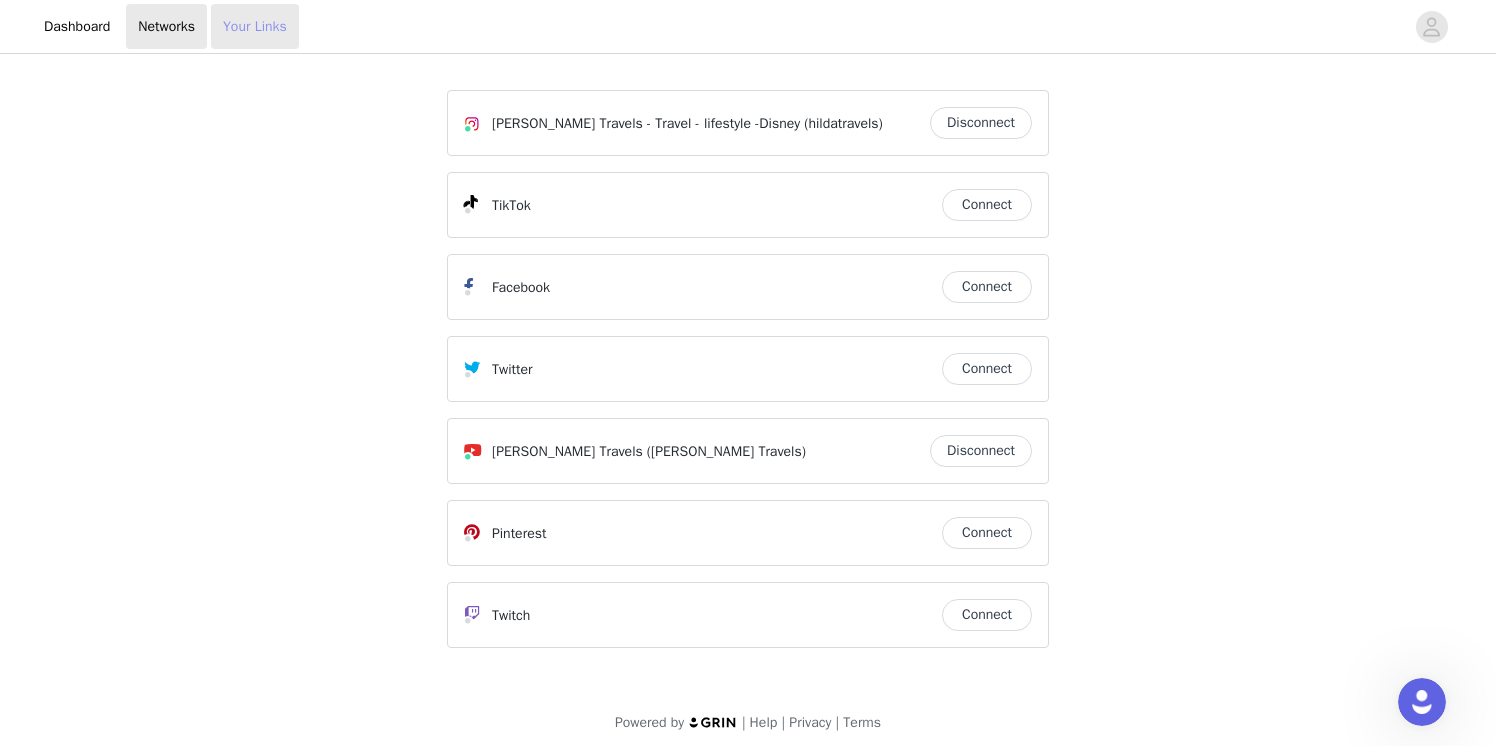 click on "Your Links" at bounding box center (255, 26) 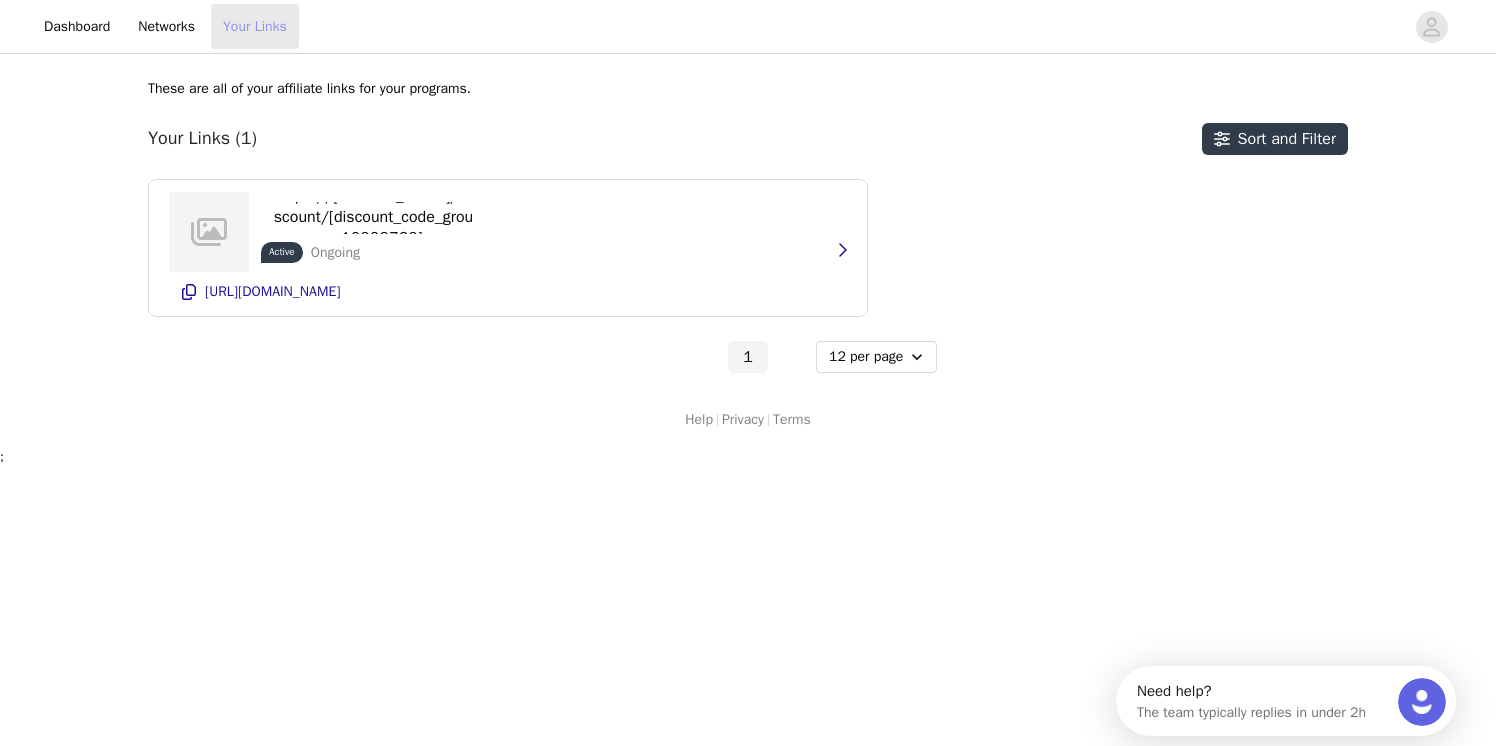 scroll, scrollTop: 0, scrollLeft: 0, axis: both 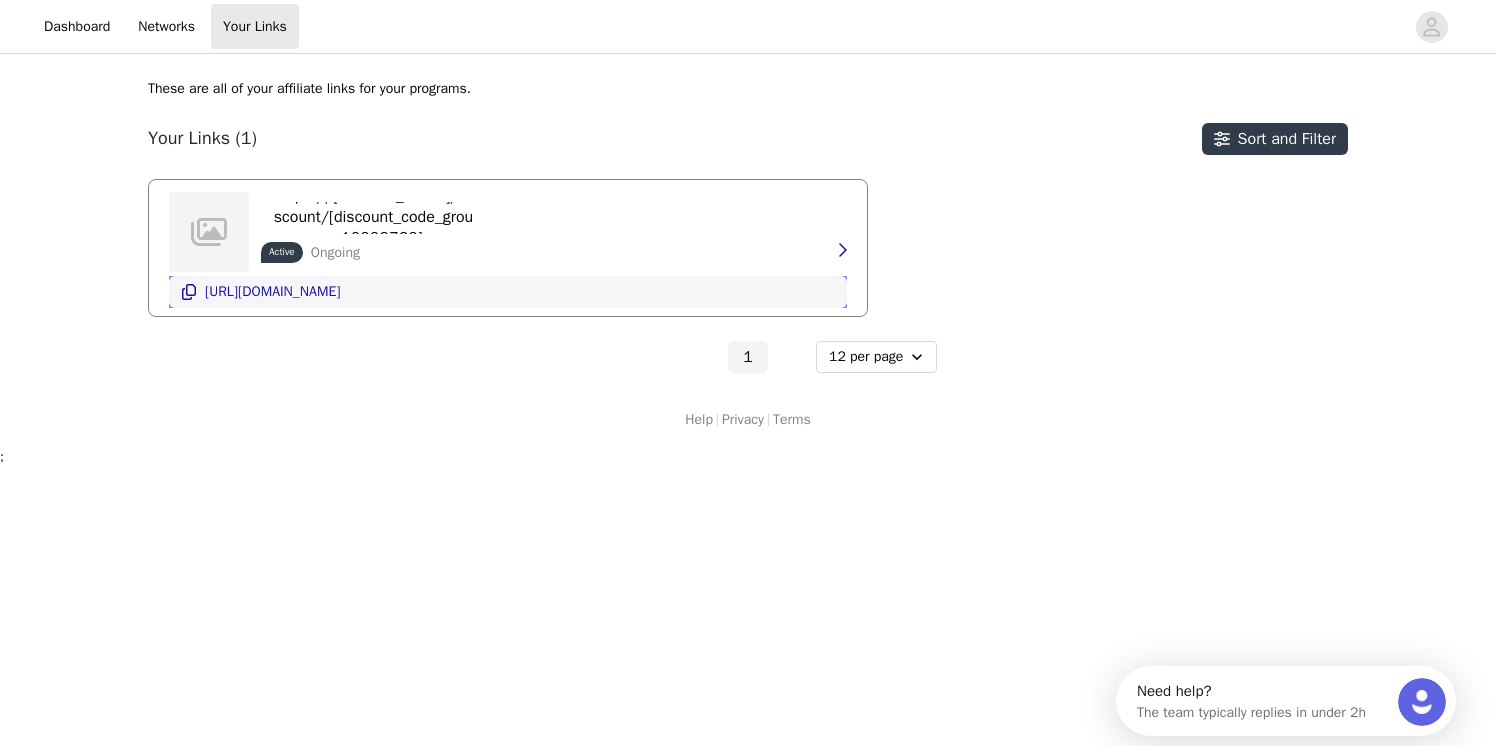 click on "[URL][DOMAIN_NAME]" at bounding box center (272, 292) 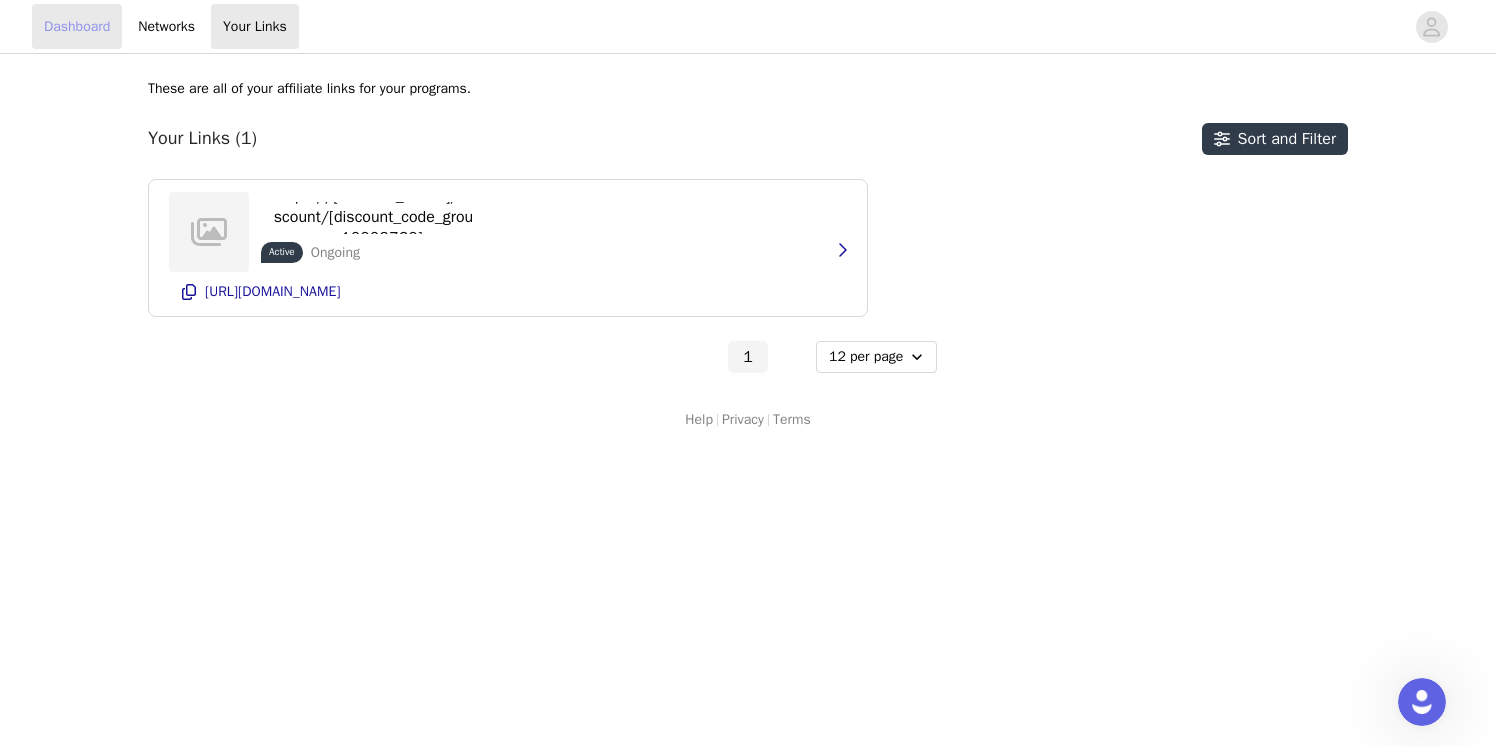 click on "Dashboard" at bounding box center [77, 26] 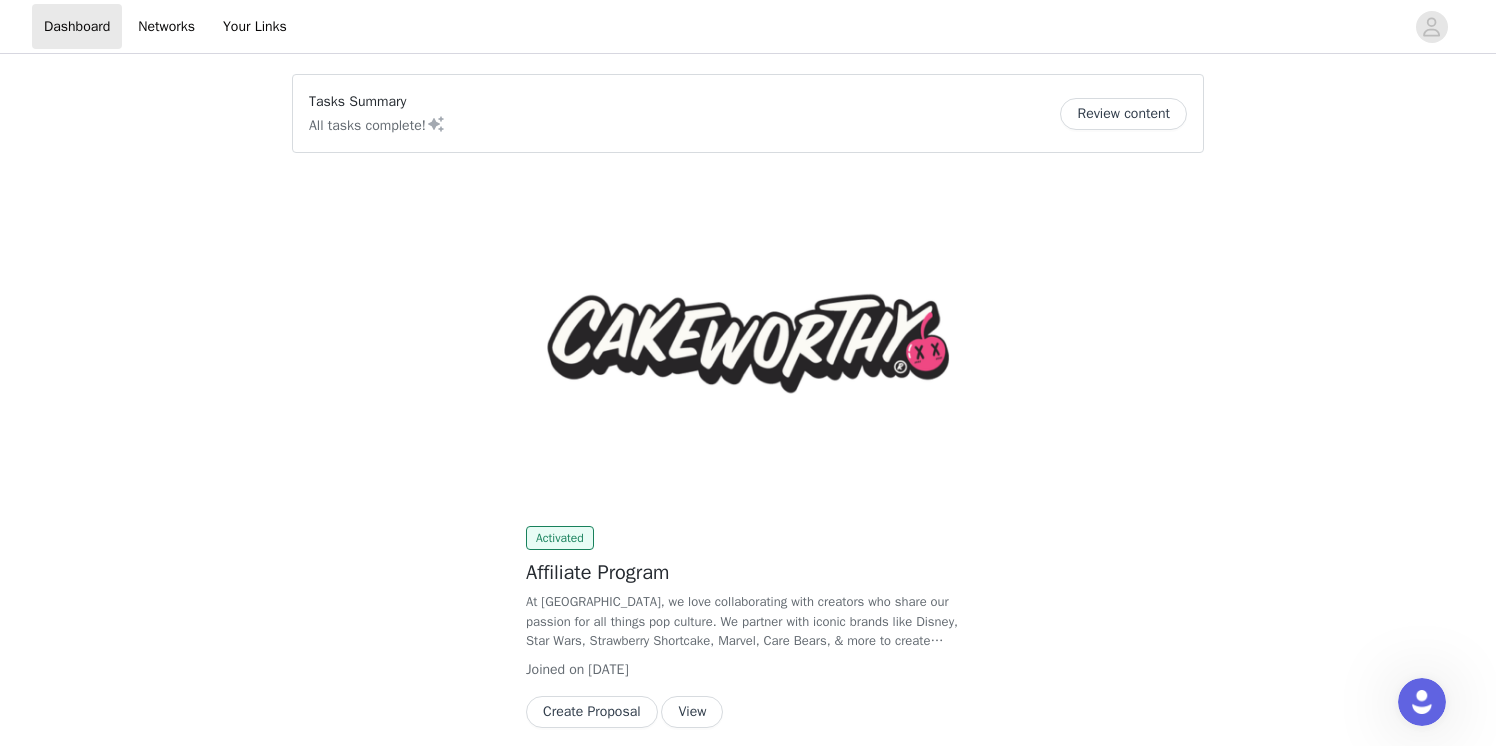 click on "Review content" at bounding box center (1123, 114) 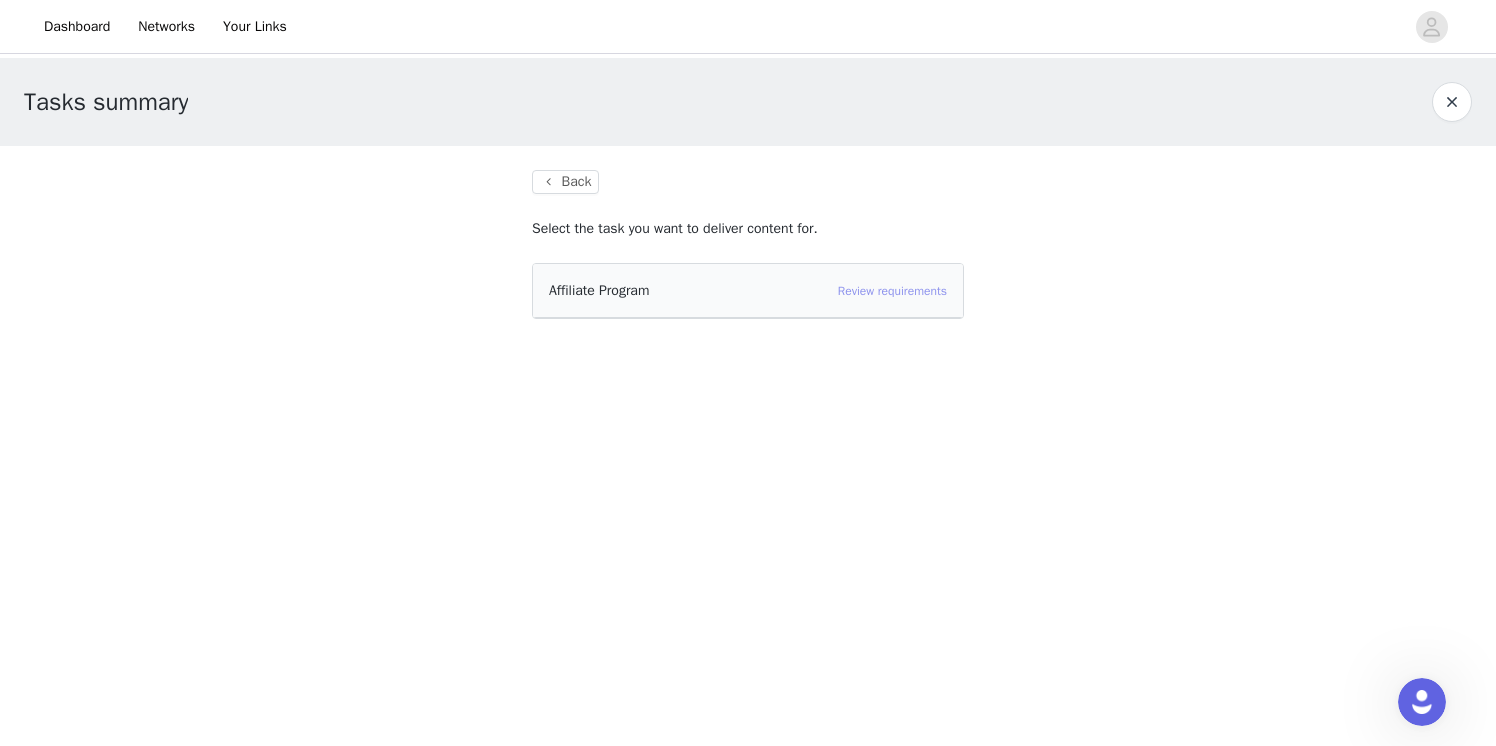 click on "Review requirements" at bounding box center (892, 291) 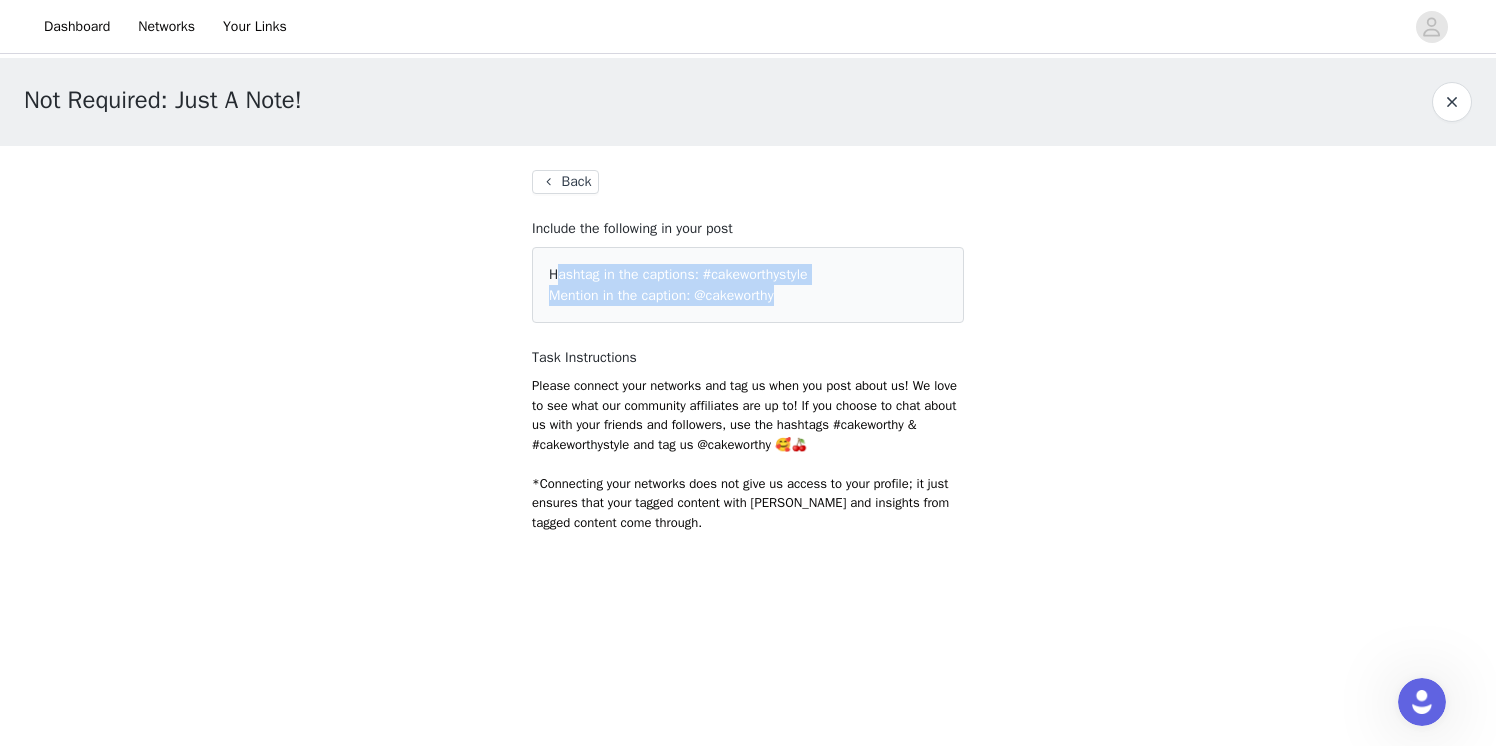 drag, startPoint x: 838, startPoint y: 307, endPoint x: 547, endPoint y: 273, distance: 292.97952 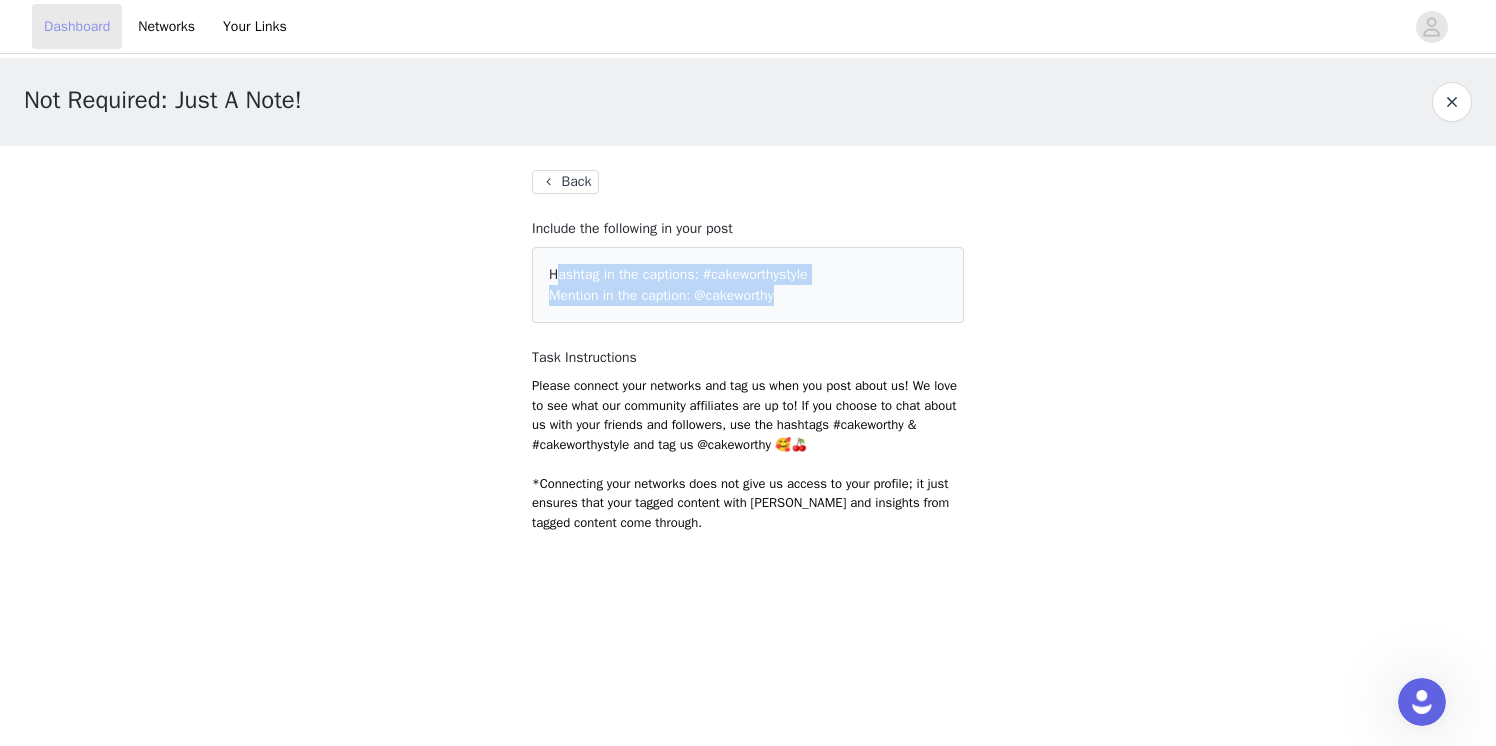 click on "Dashboard" at bounding box center [77, 26] 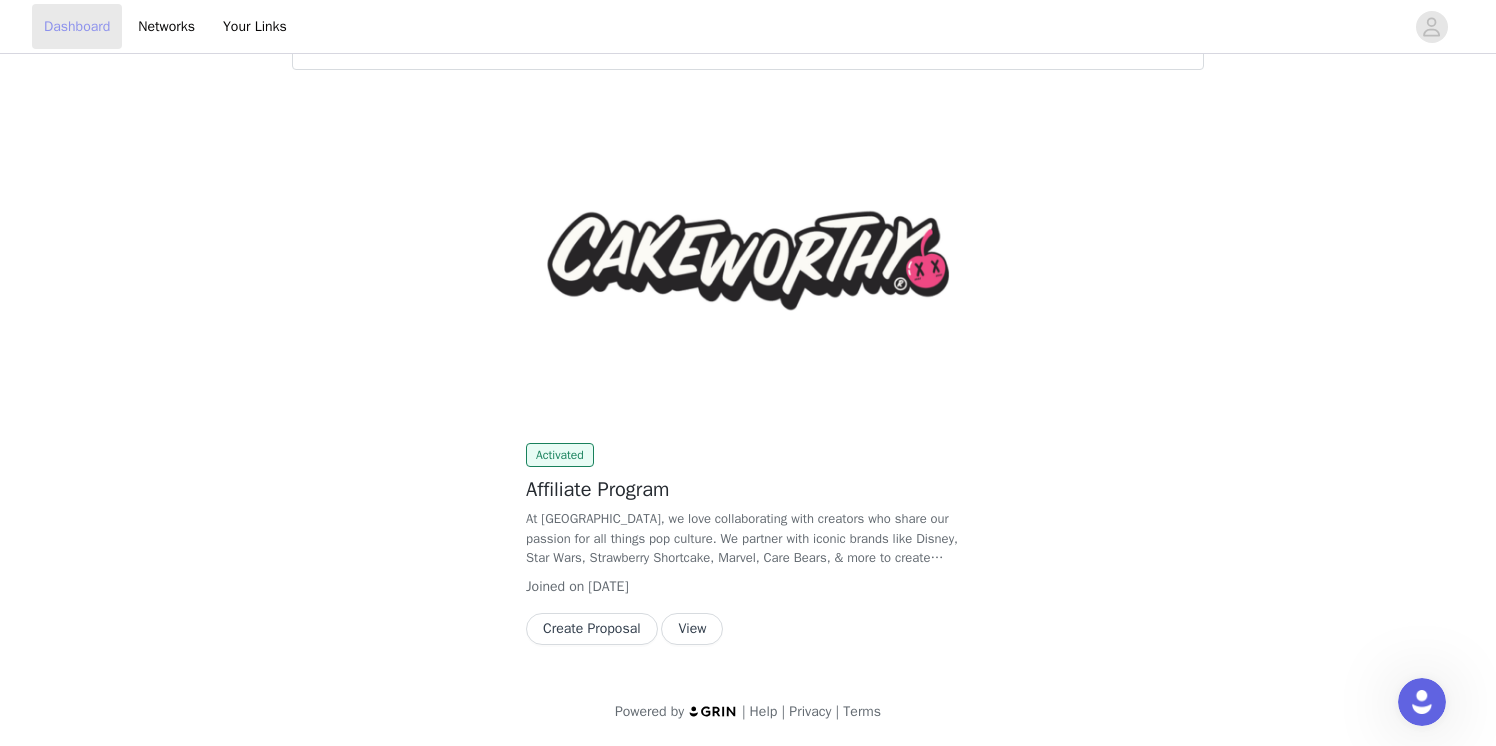 scroll, scrollTop: 0, scrollLeft: 0, axis: both 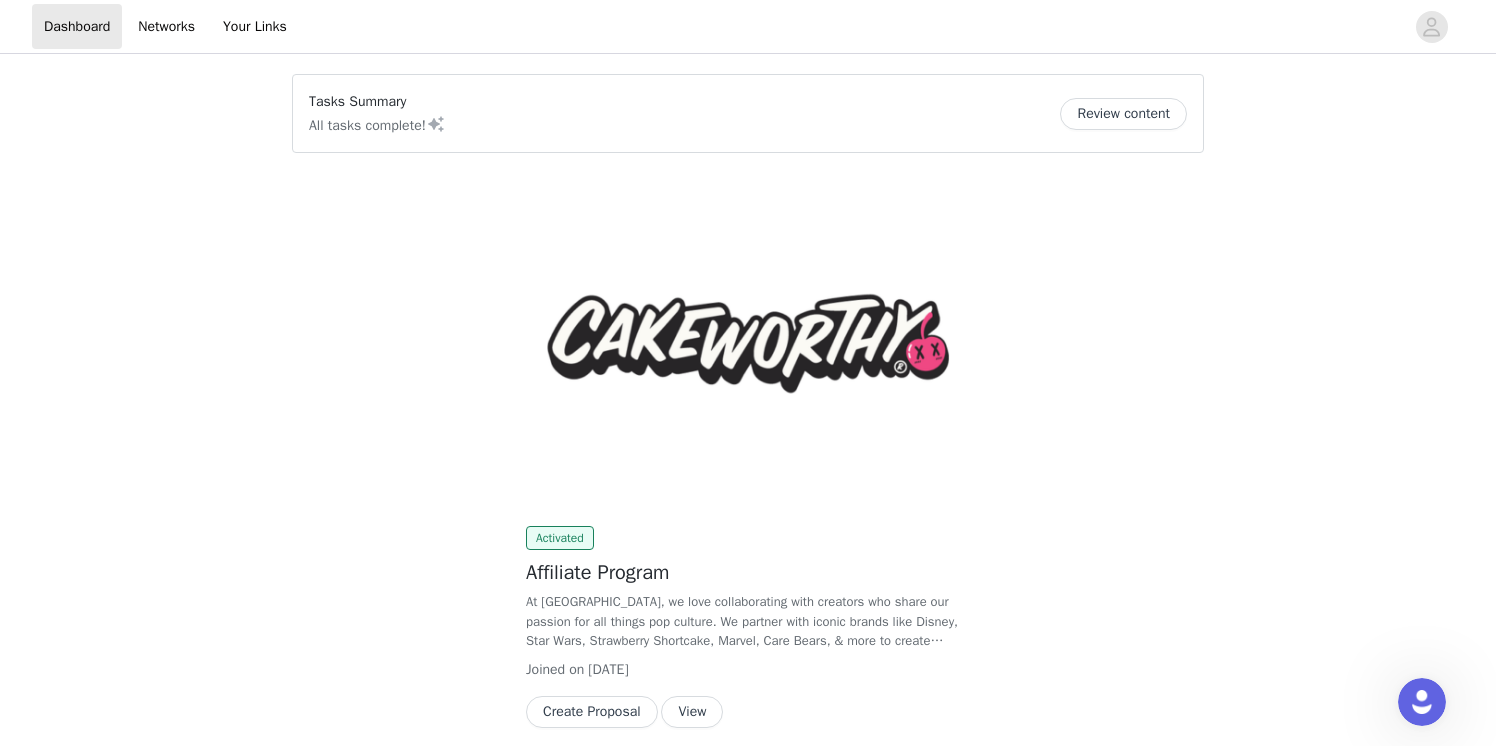 click on "Review content" at bounding box center [1123, 114] 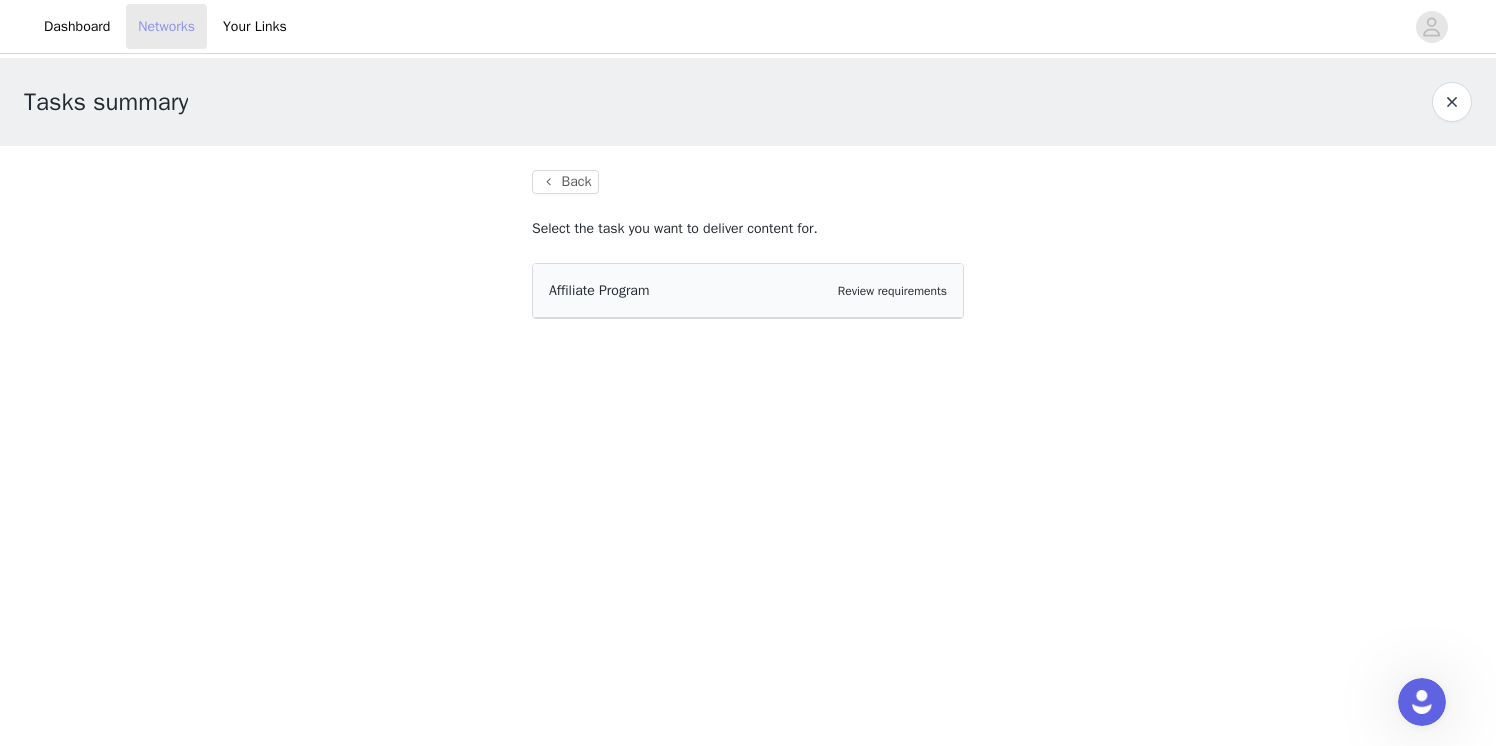 click on "Networks" at bounding box center (166, 26) 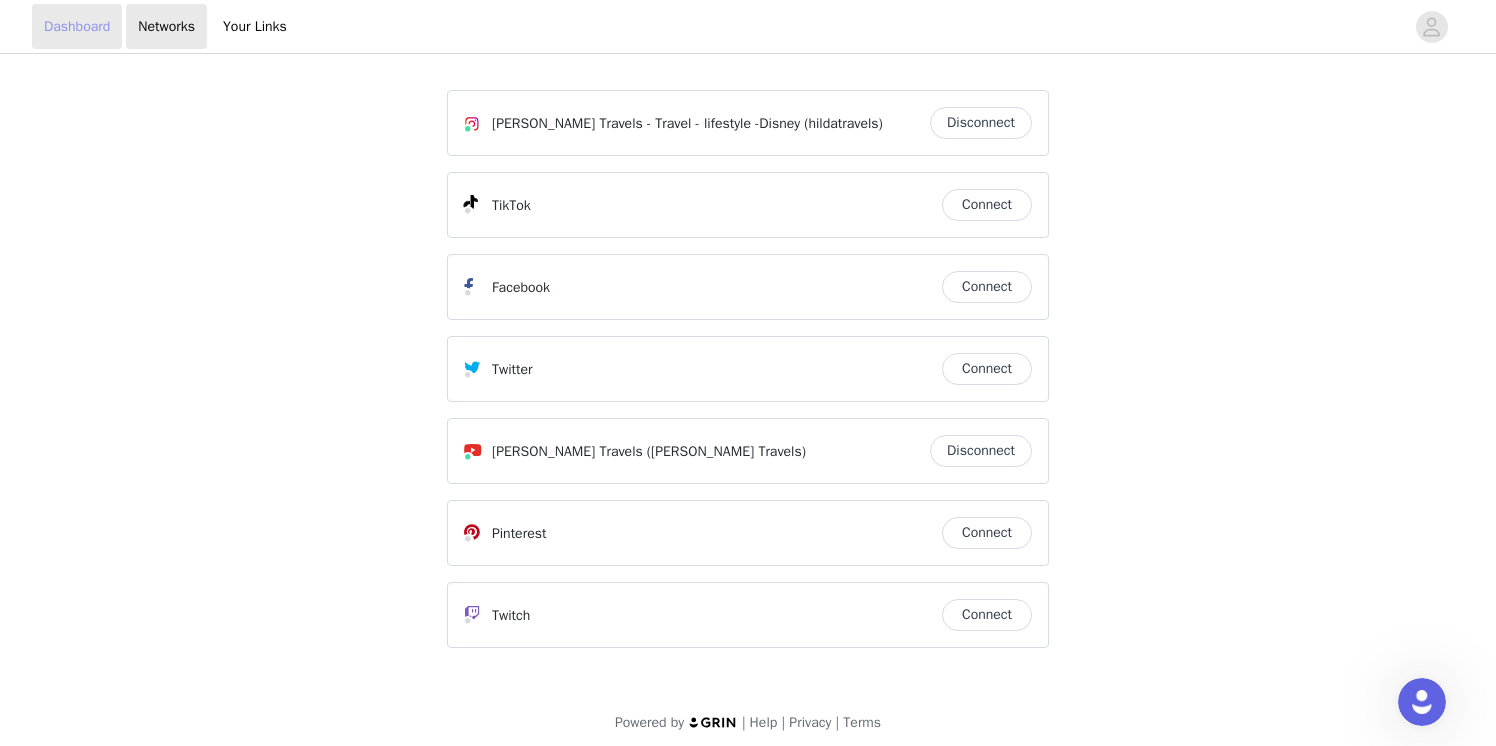 click on "Dashboard" at bounding box center (77, 26) 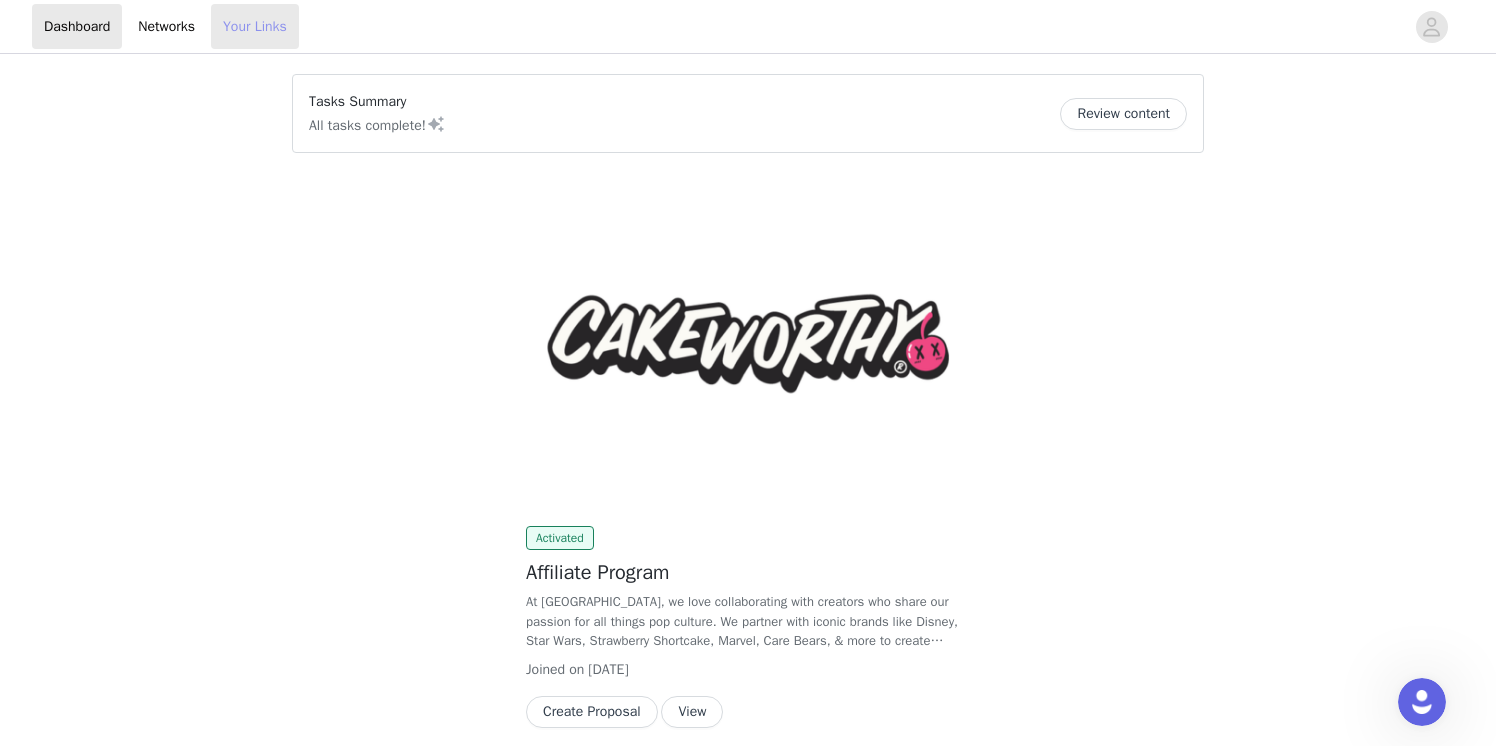 click on "Your Links" at bounding box center [255, 26] 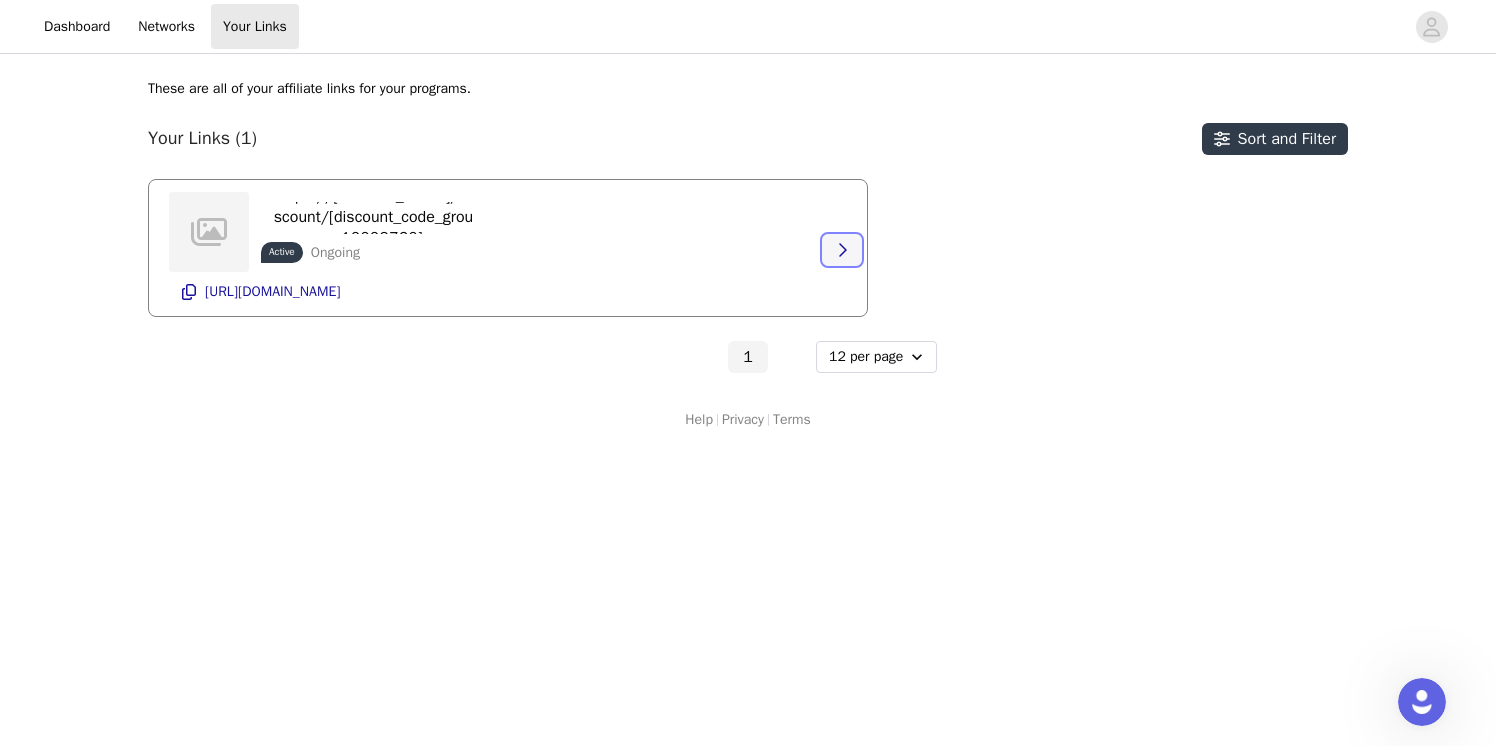 click 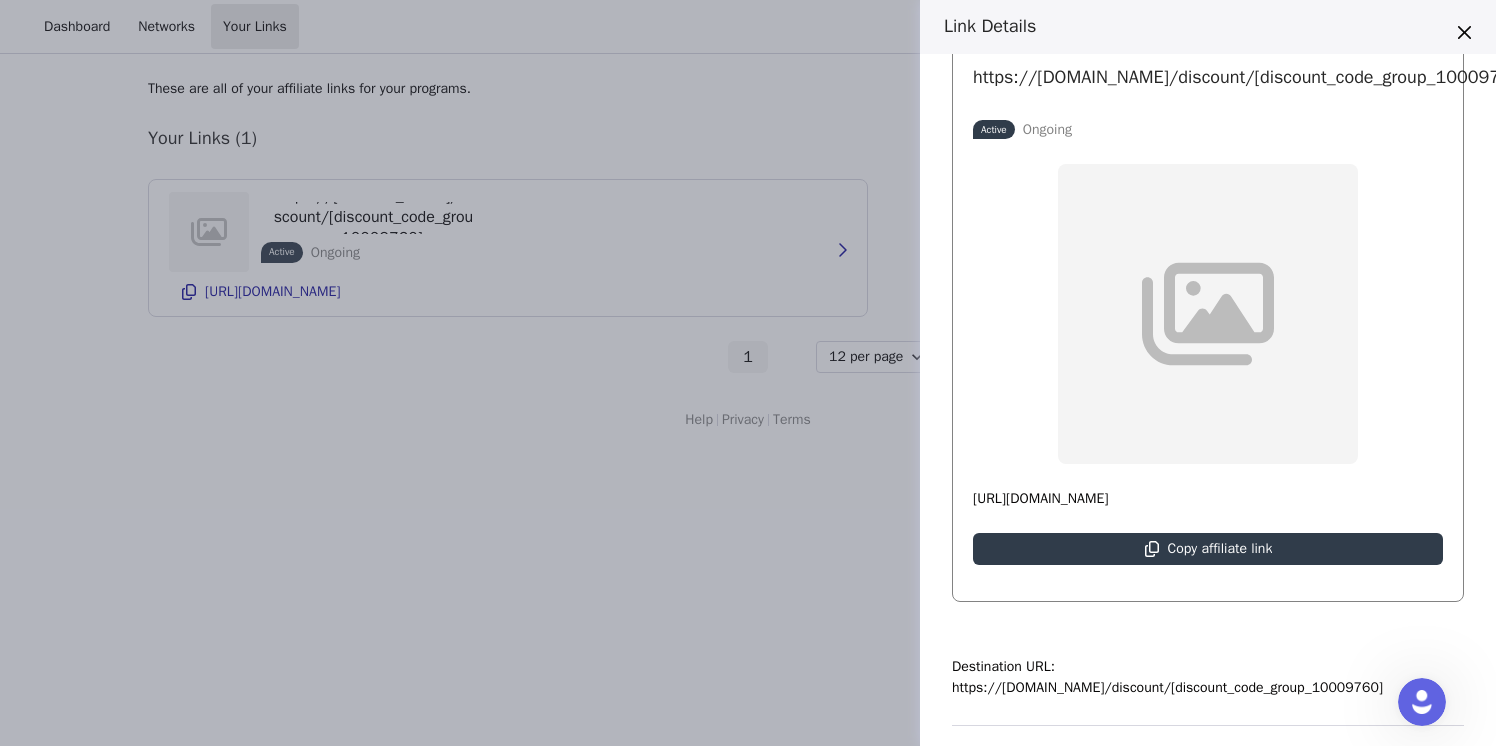 scroll, scrollTop: 0, scrollLeft: 0, axis: both 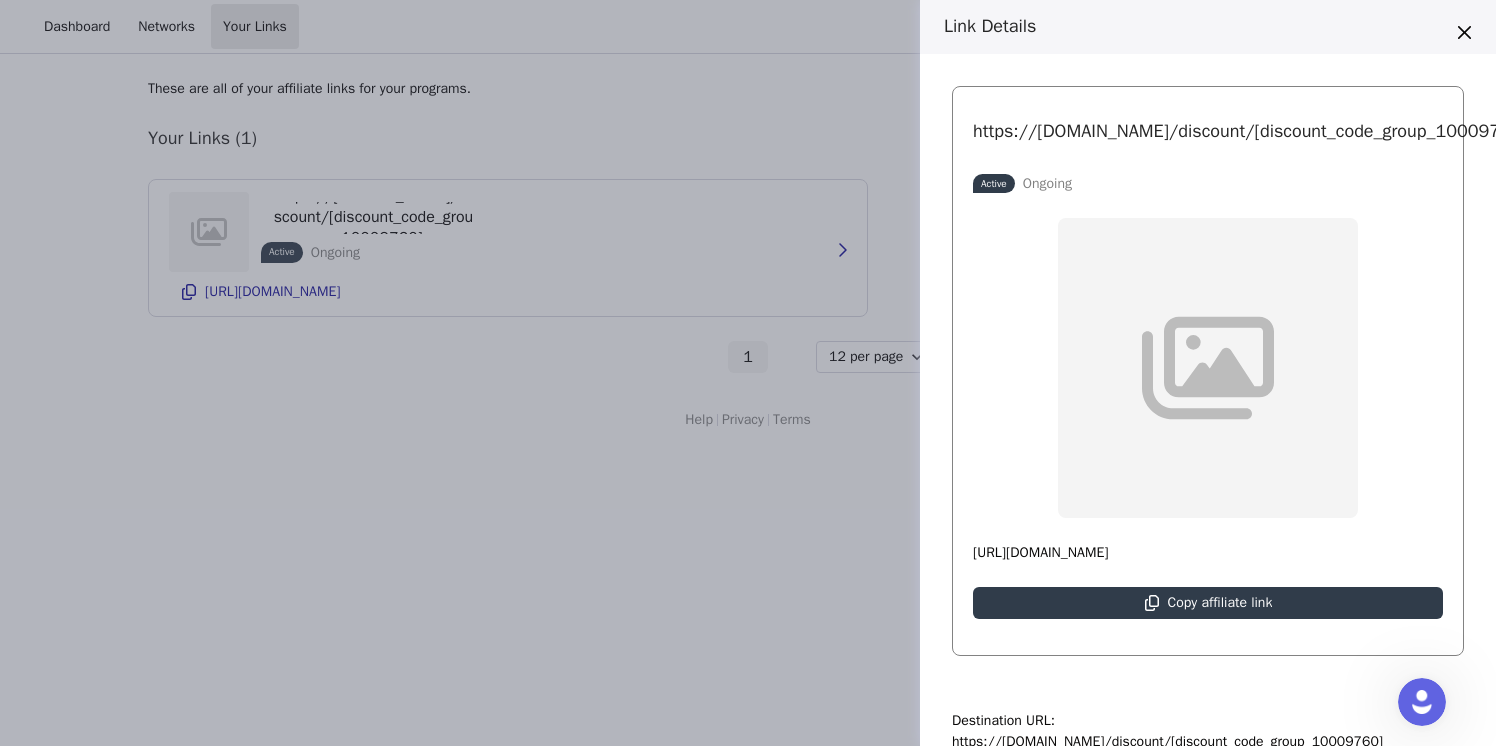 click 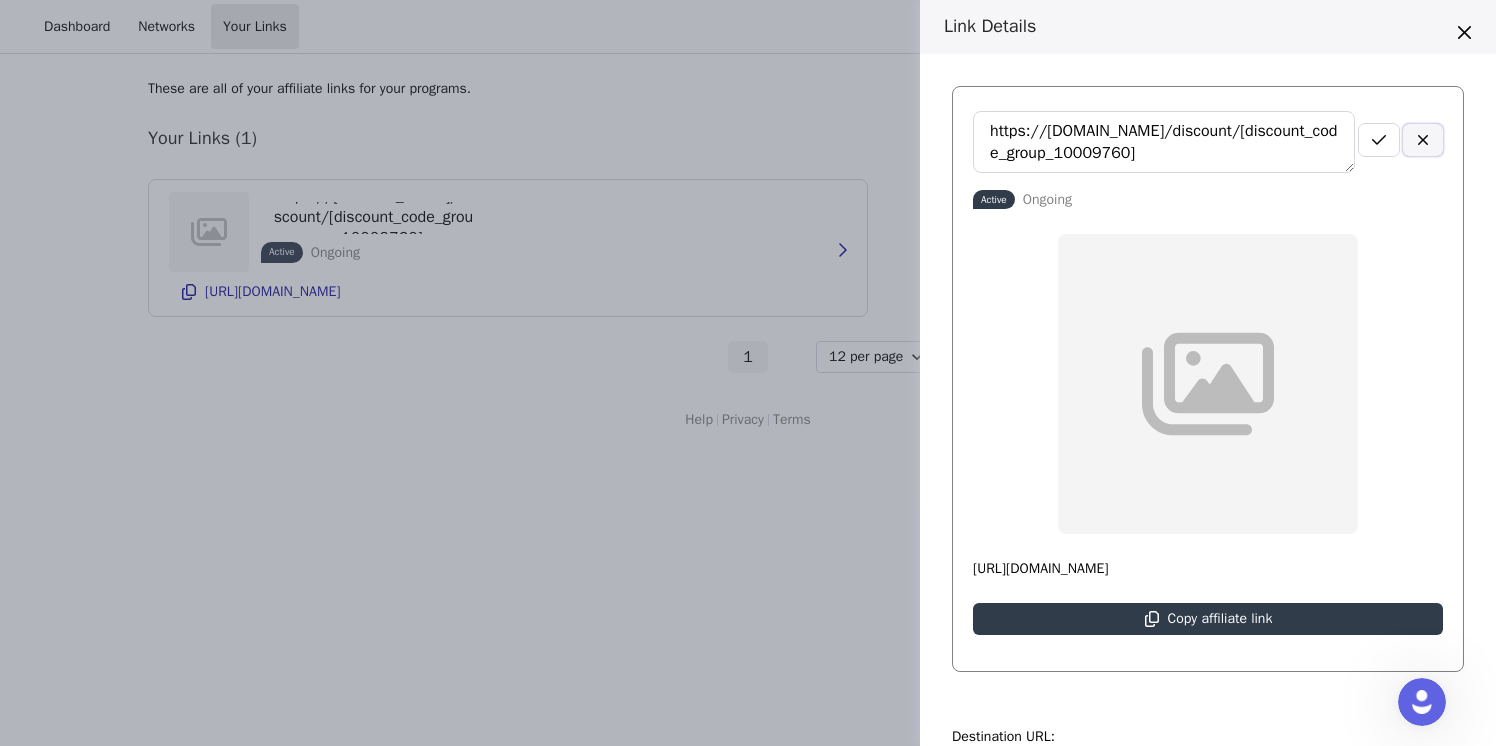 click 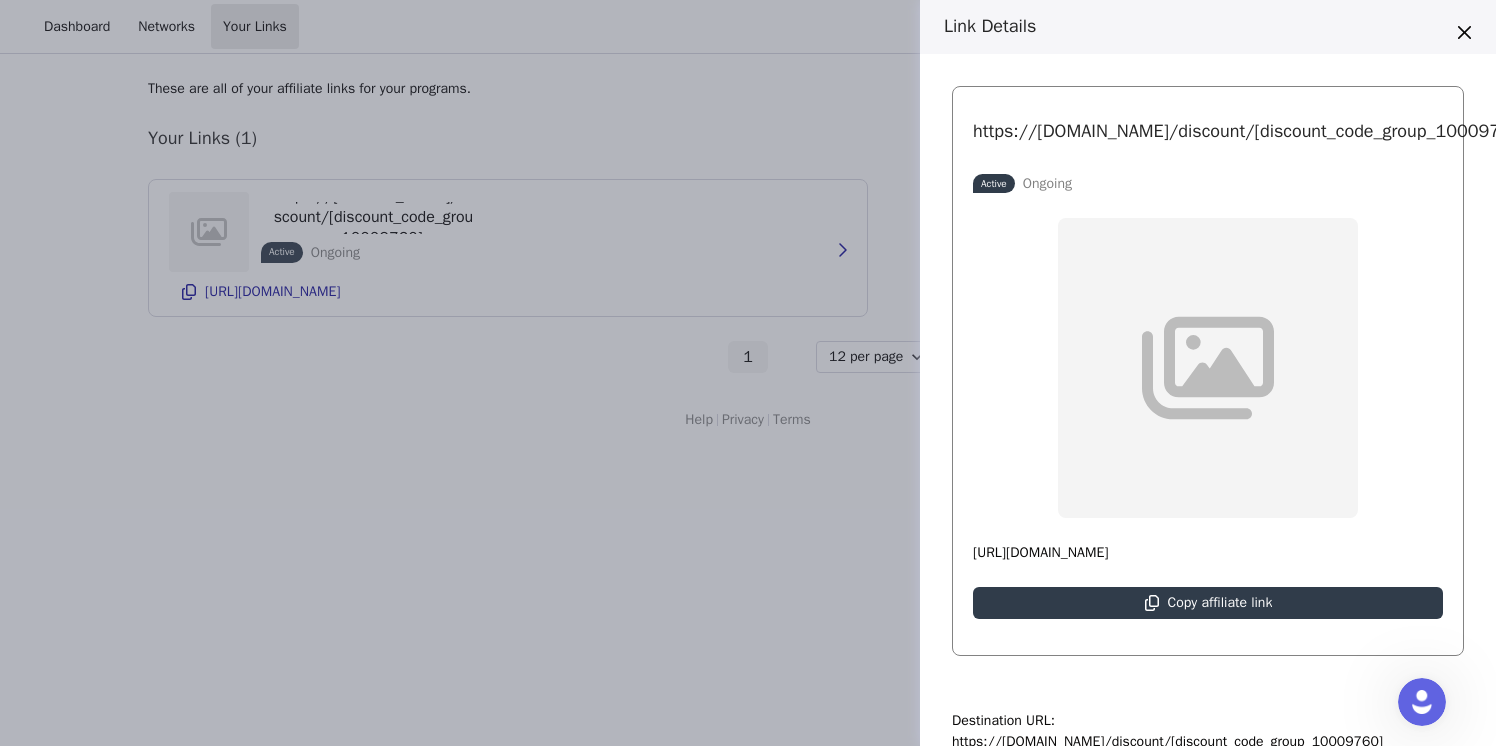 click on "Link Details https://[DOMAIN_NAME]/discount/[discount_code_group_10009760] Active Ongoing [URL][DOMAIN_NAME] Copy affiliate link Destination URL: https://[DOMAIN_NAME]/discount/[discount_code_group_10009760] Programs: Affiliate Program Payout Details: Percentage of Sale 5% Start Date: [DATE] End Date: Ongoing" at bounding box center [748, 373] 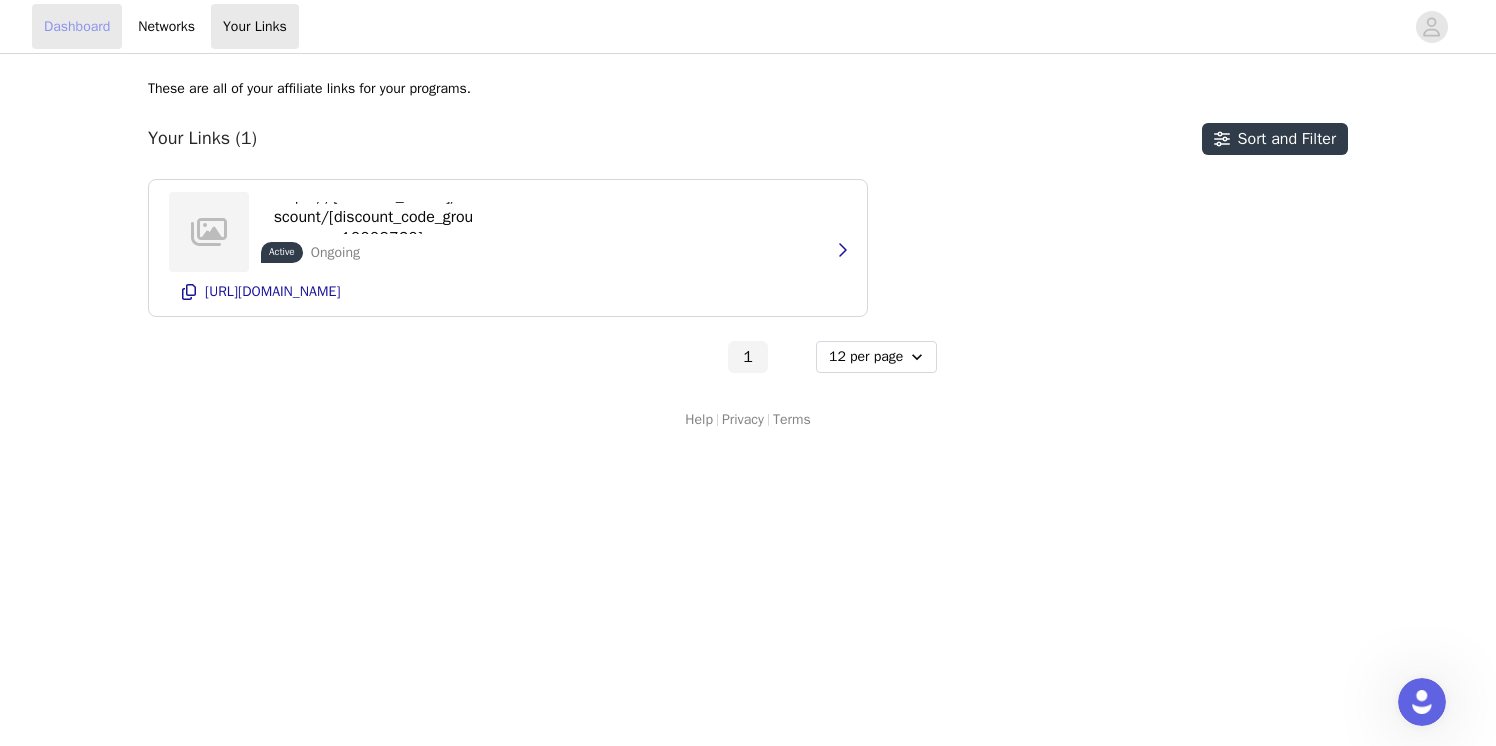 click on "Dashboard" at bounding box center [77, 26] 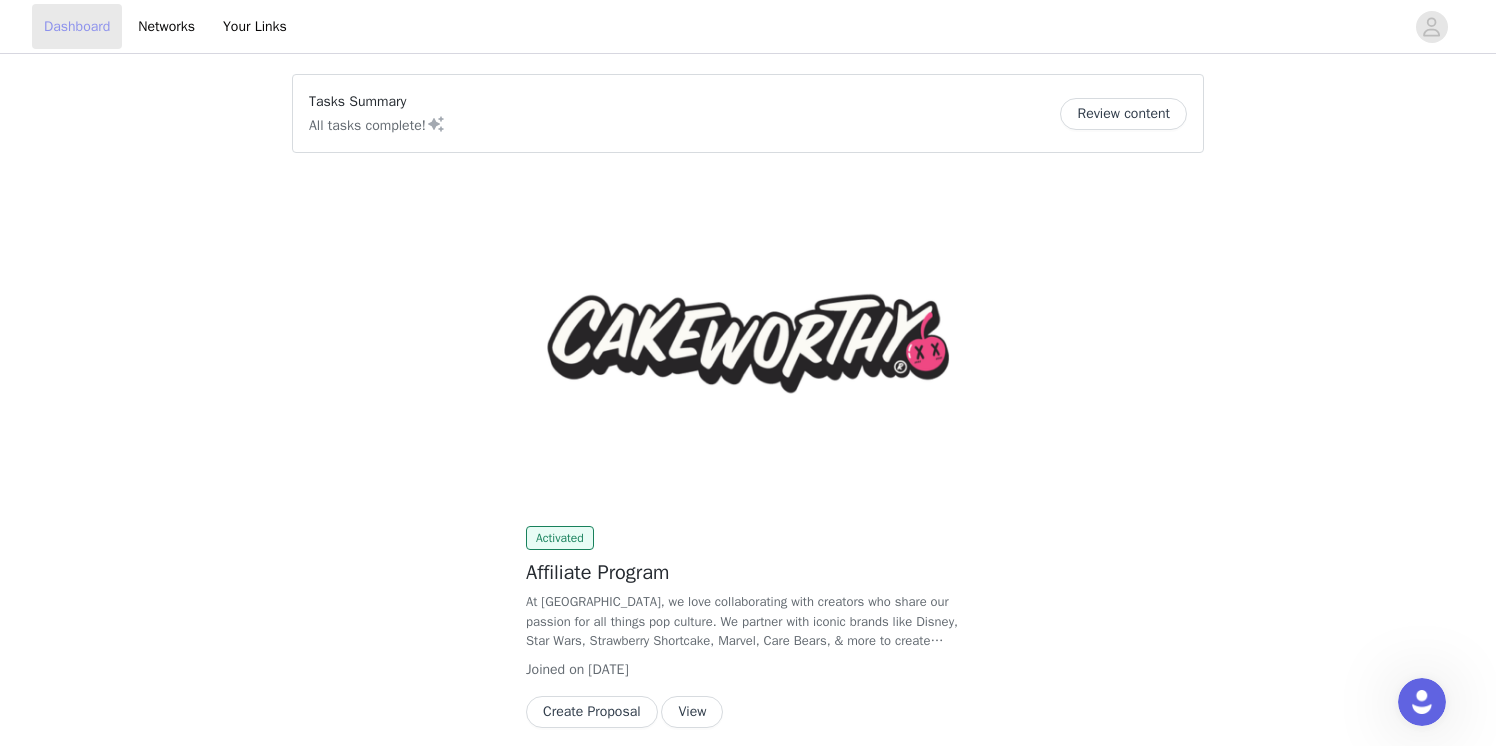 scroll, scrollTop: 83, scrollLeft: 0, axis: vertical 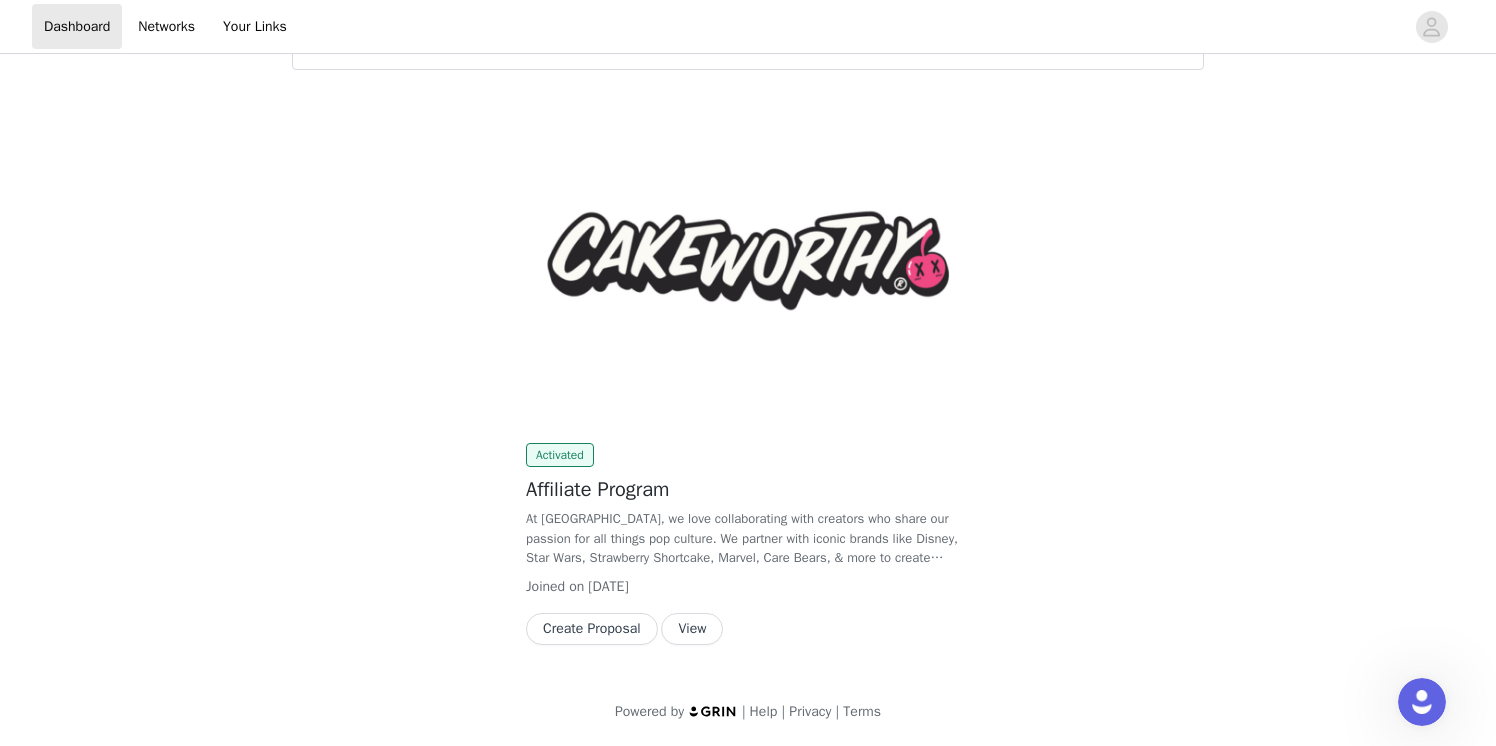 click on "Create Proposal" at bounding box center [592, 629] 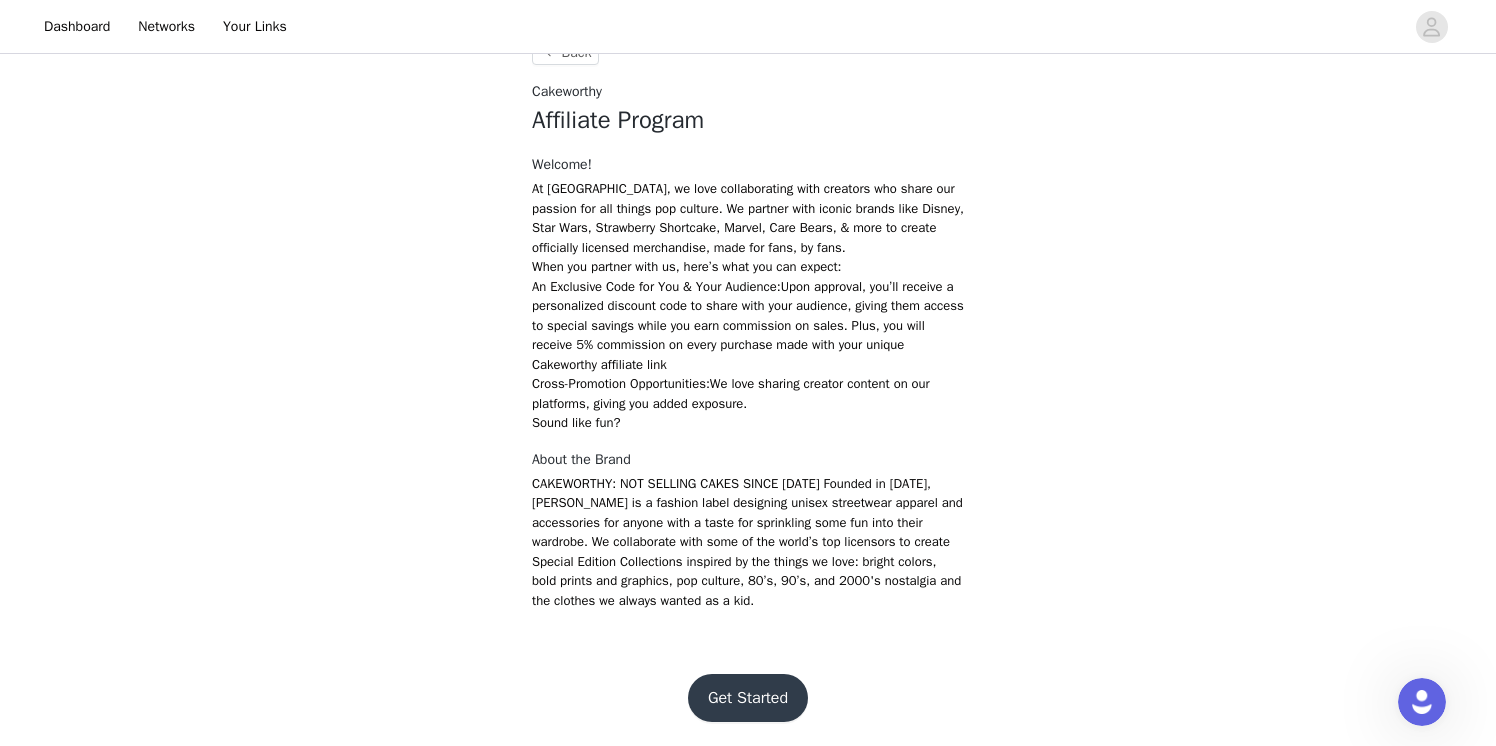 scroll, scrollTop: 0, scrollLeft: 0, axis: both 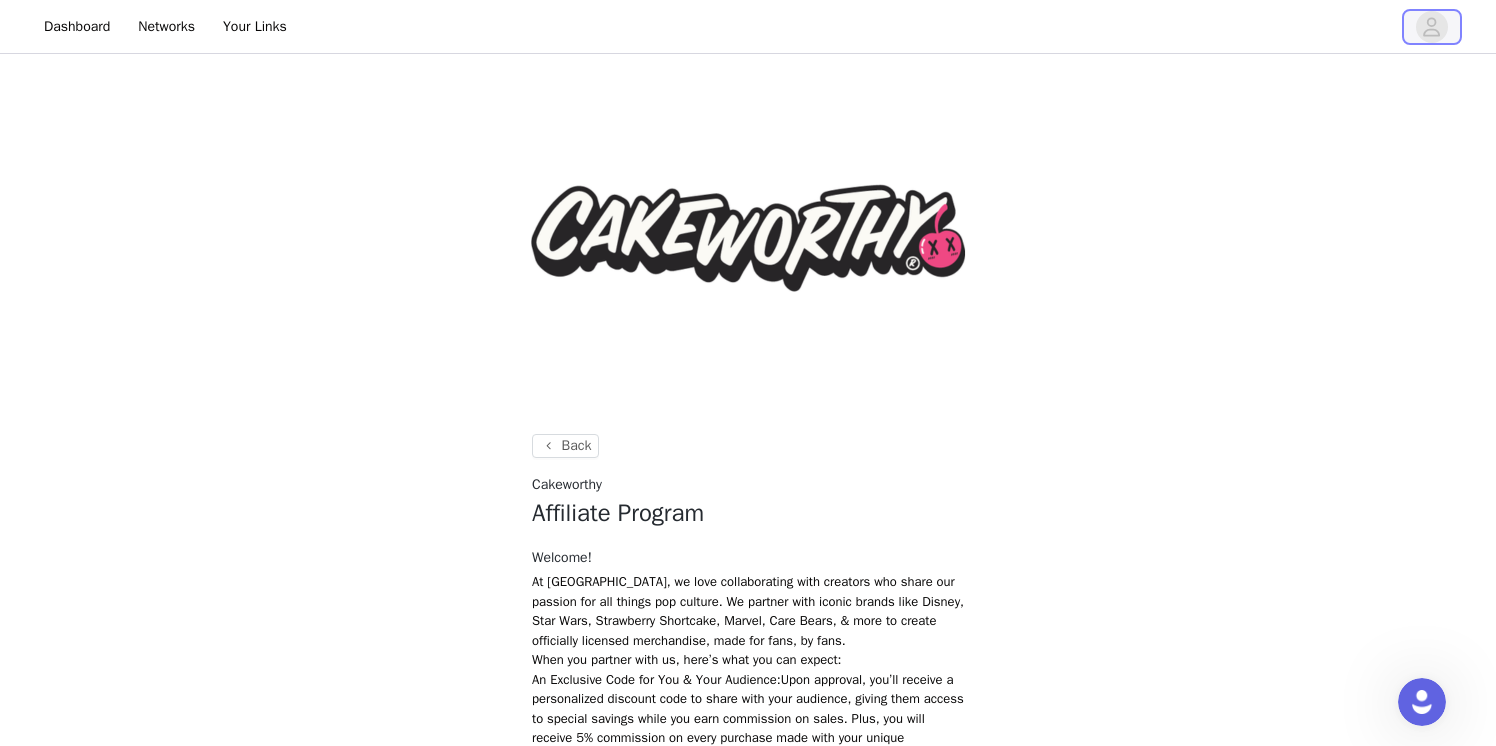 click 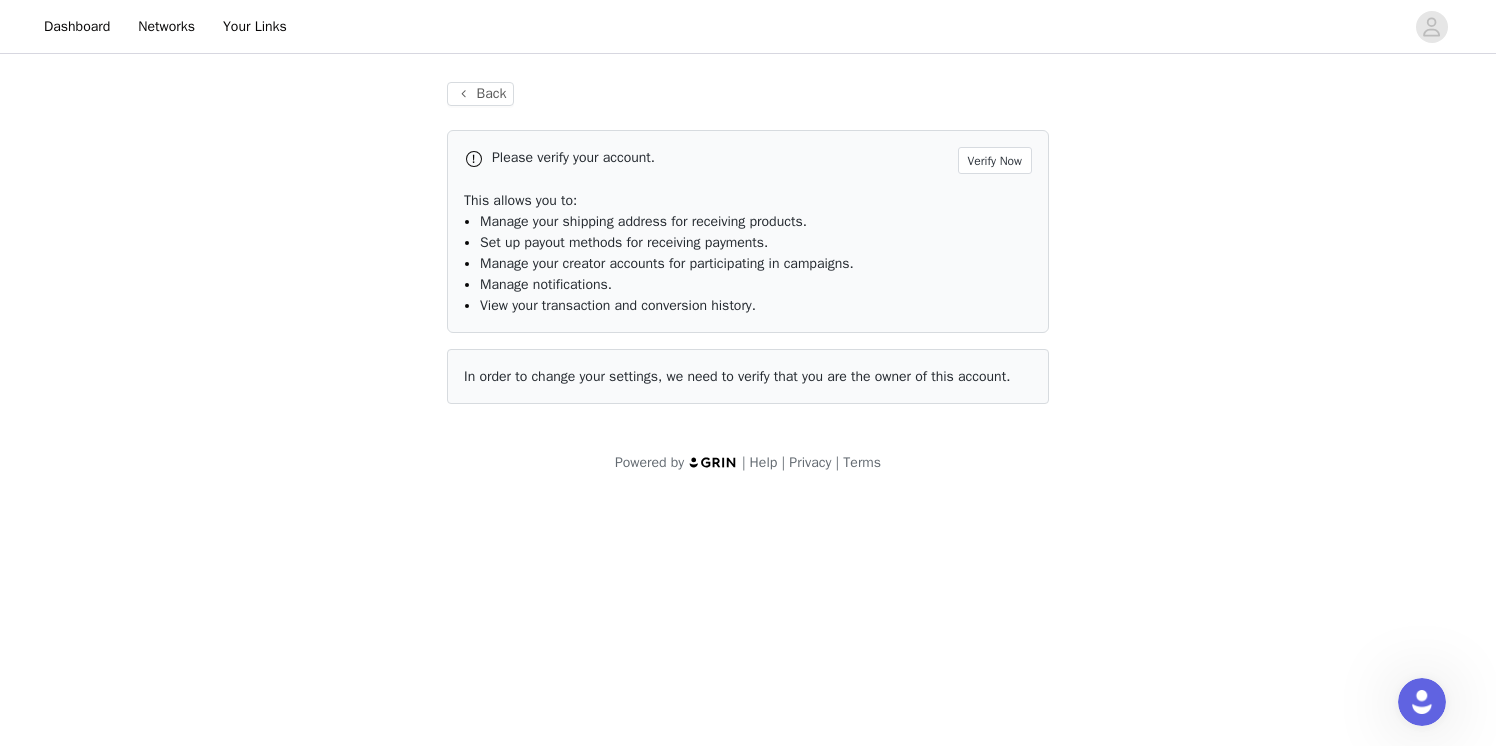 click on "Please verify your account.   Verify Now   This allows you to:   Manage your shipping address for receiving products.   Set up payout methods for receiving payments.   Manage your creator accounts for participating in campaigns.    Manage notifications.   View your transaction and conversion history." at bounding box center (748, 231) 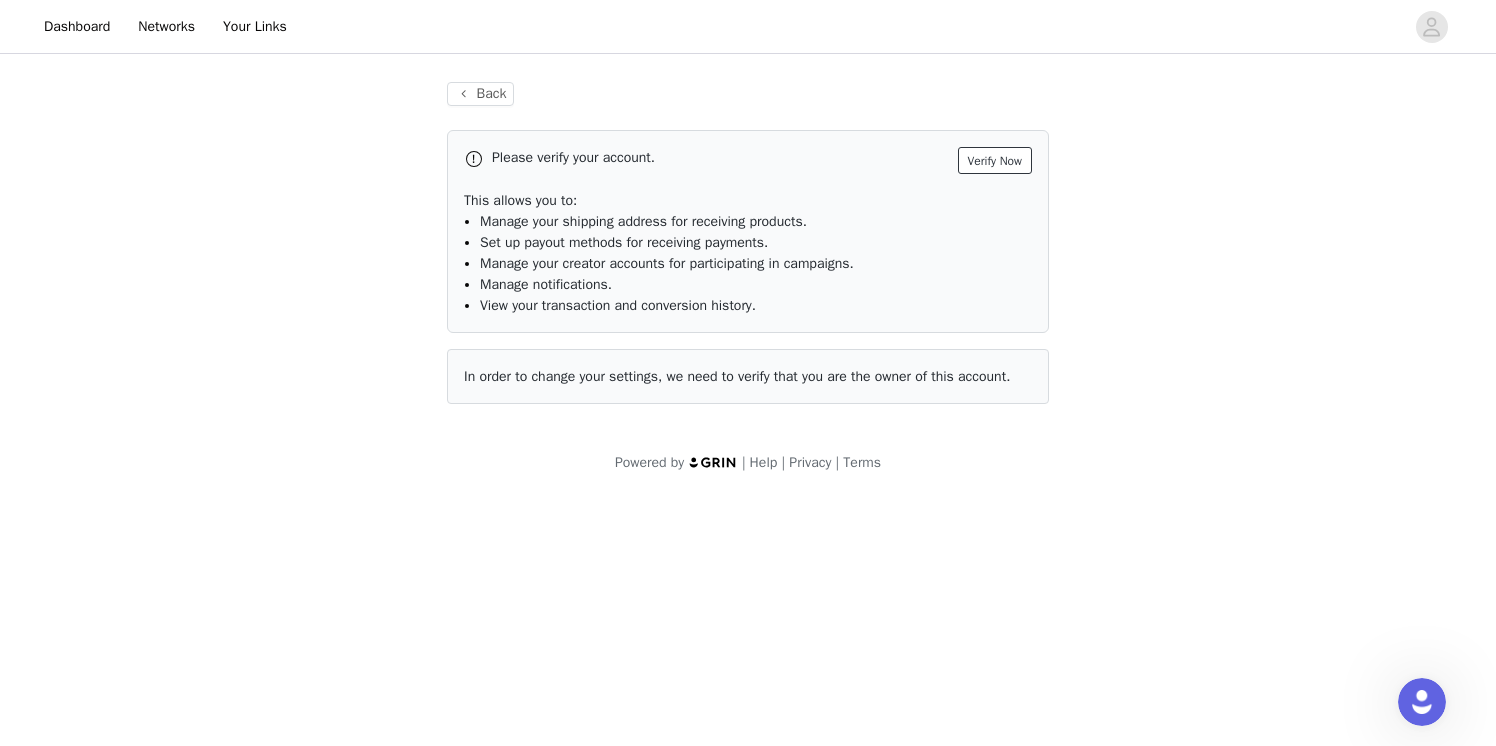 click on "Verify Now" at bounding box center [995, 160] 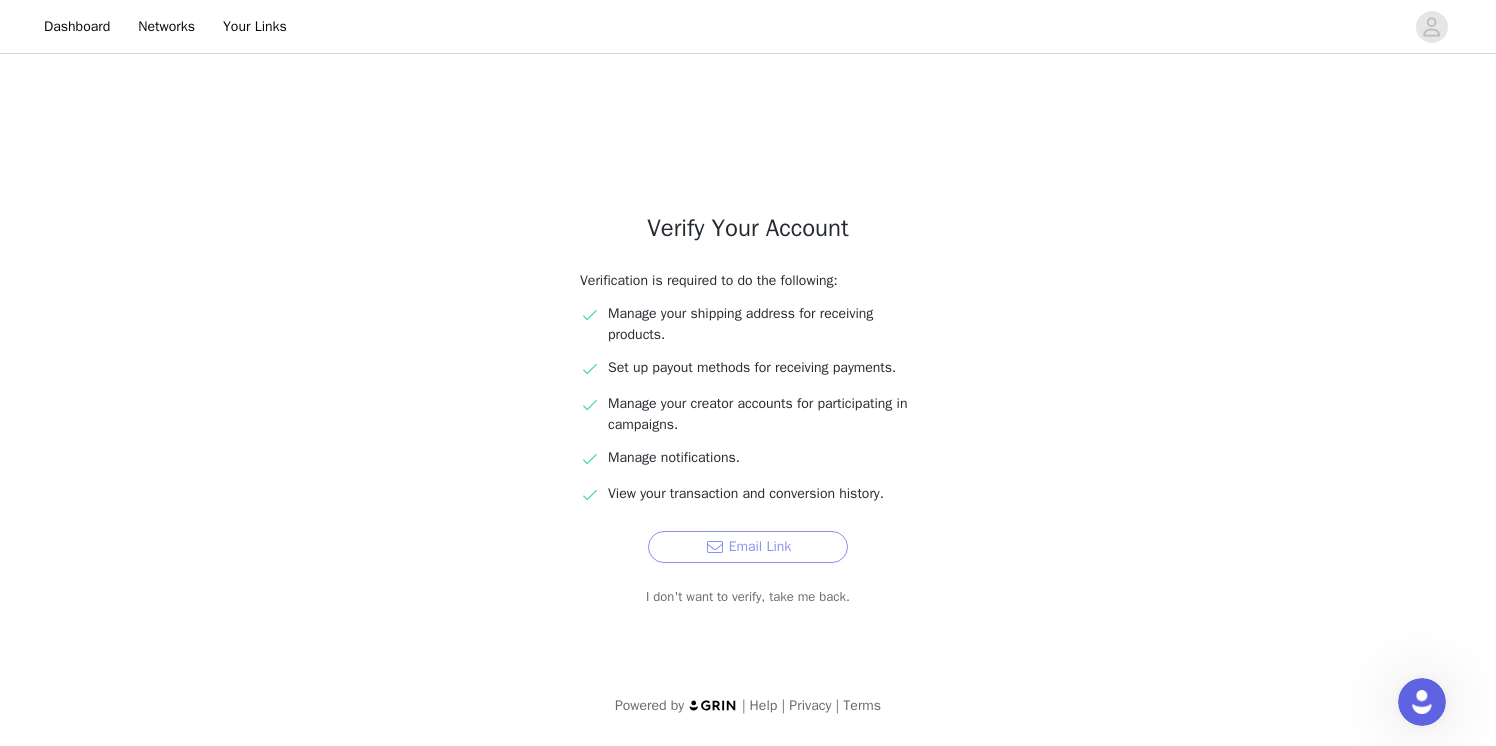 click on "Email Link" at bounding box center [748, 547] 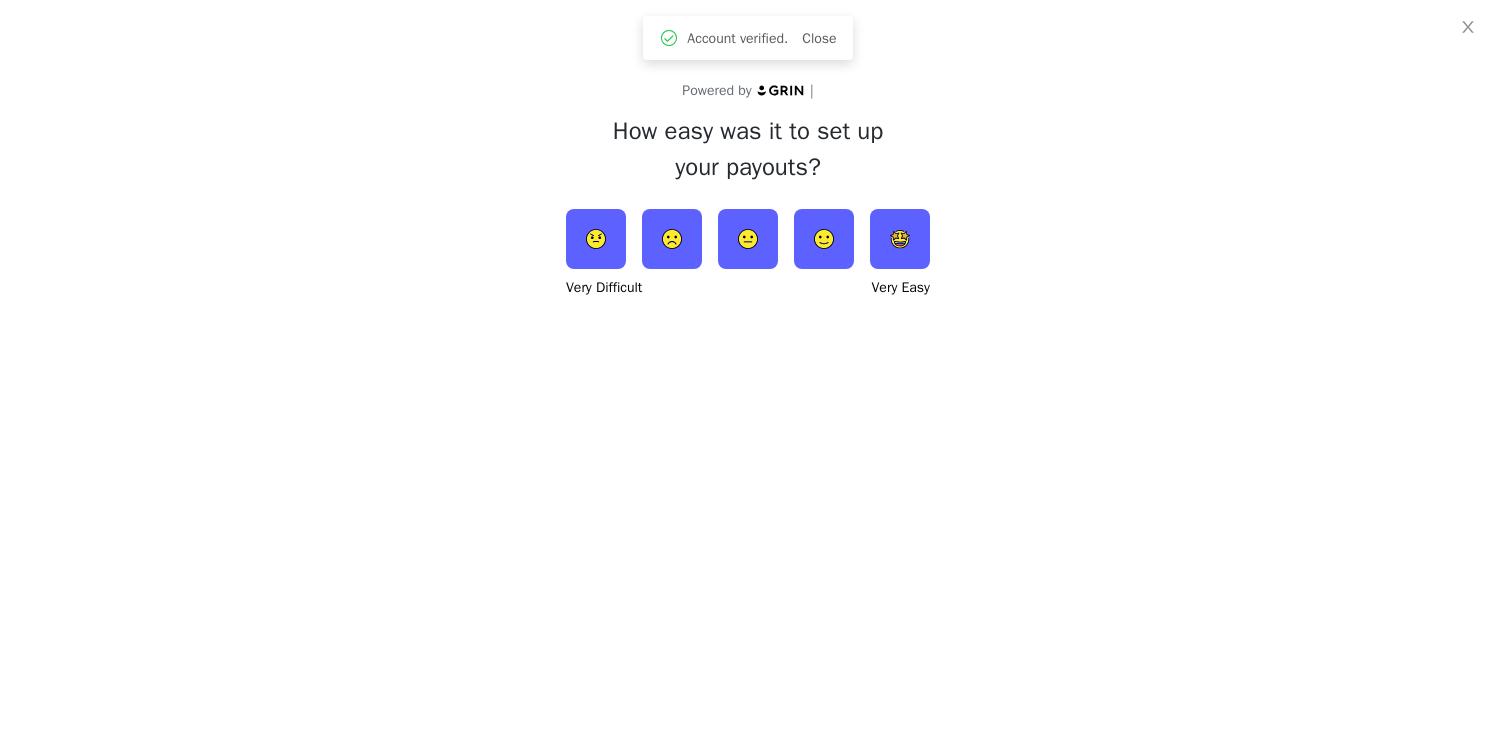 scroll, scrollTop: 0, scrollLeft: 0, axis: both 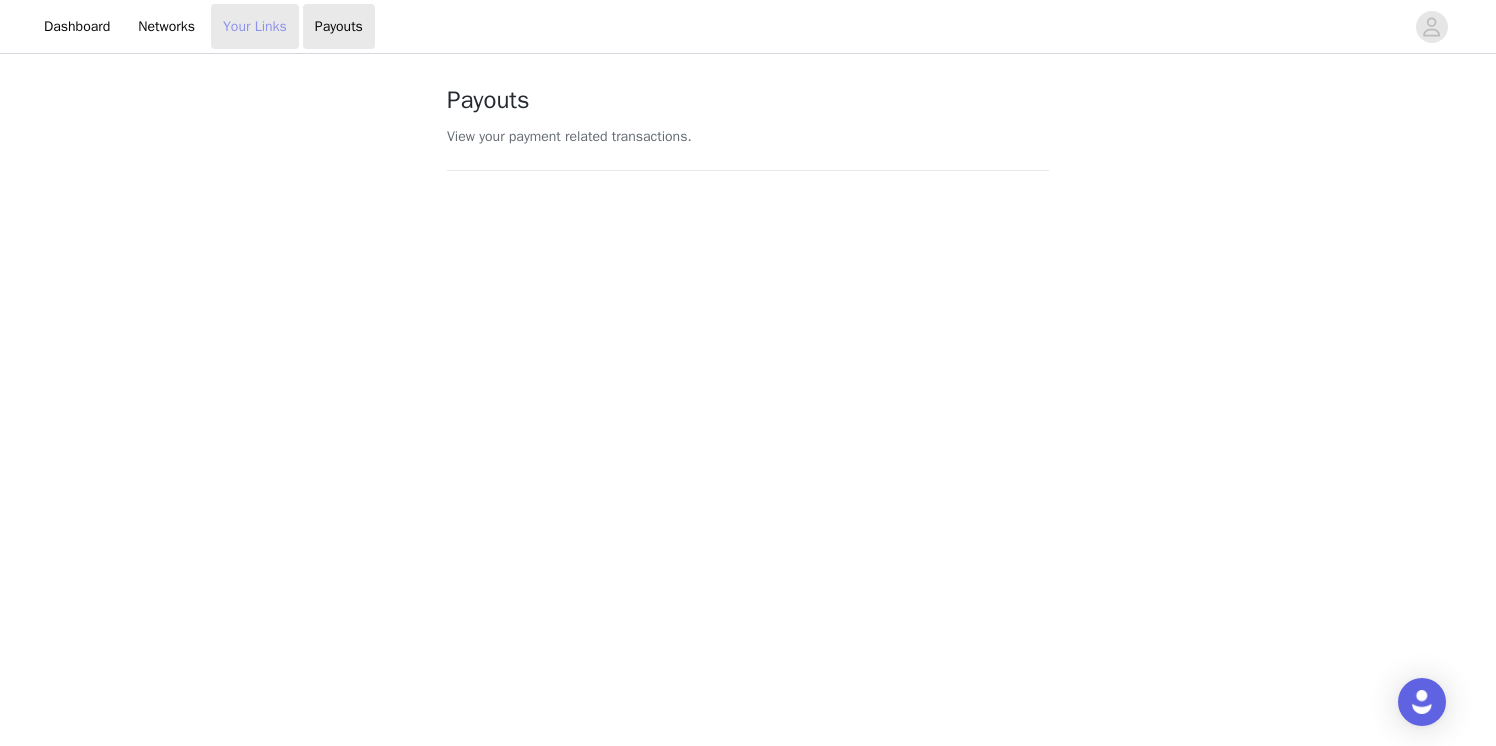 click on "Your Links" at bounding box center (255, 26) 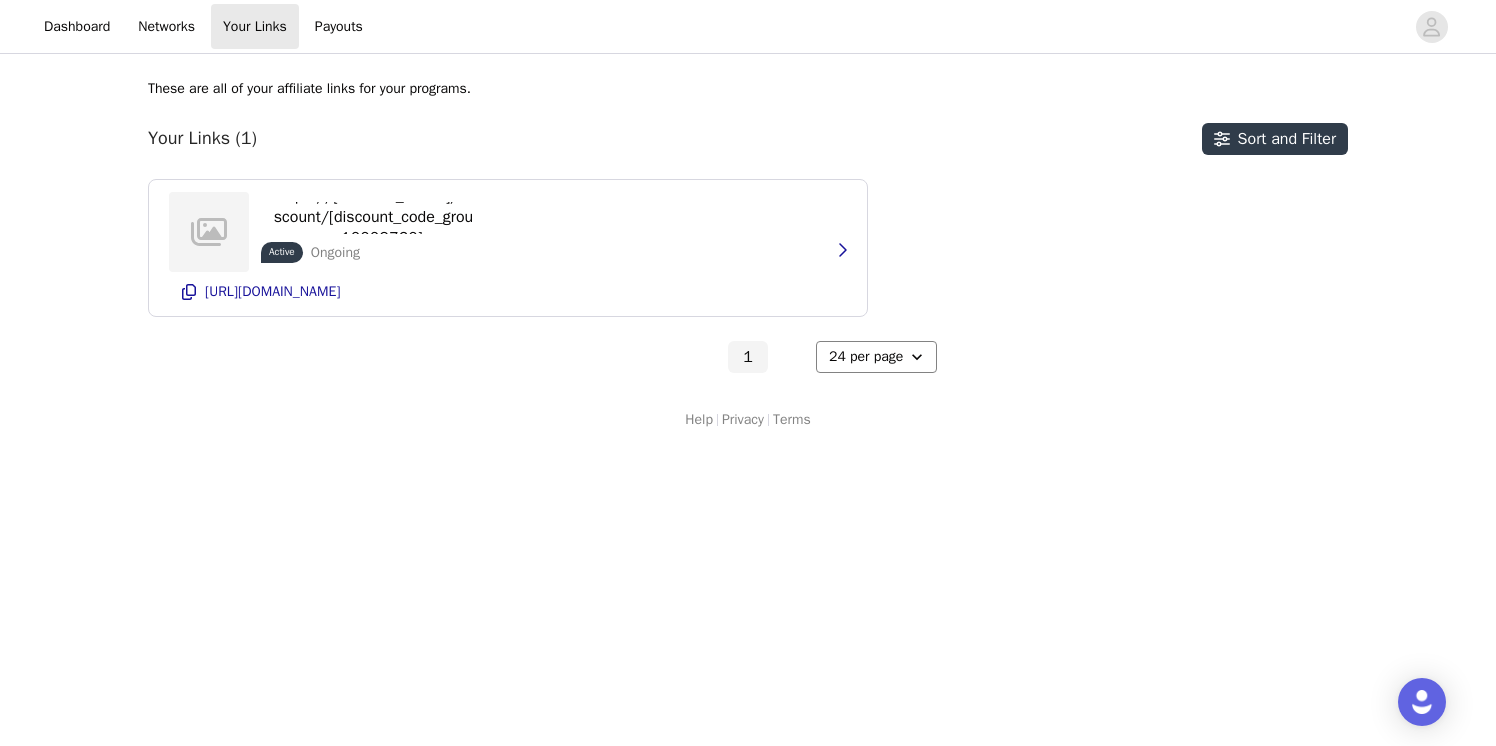 click on "24 per page" at bounding box center (0, 0) 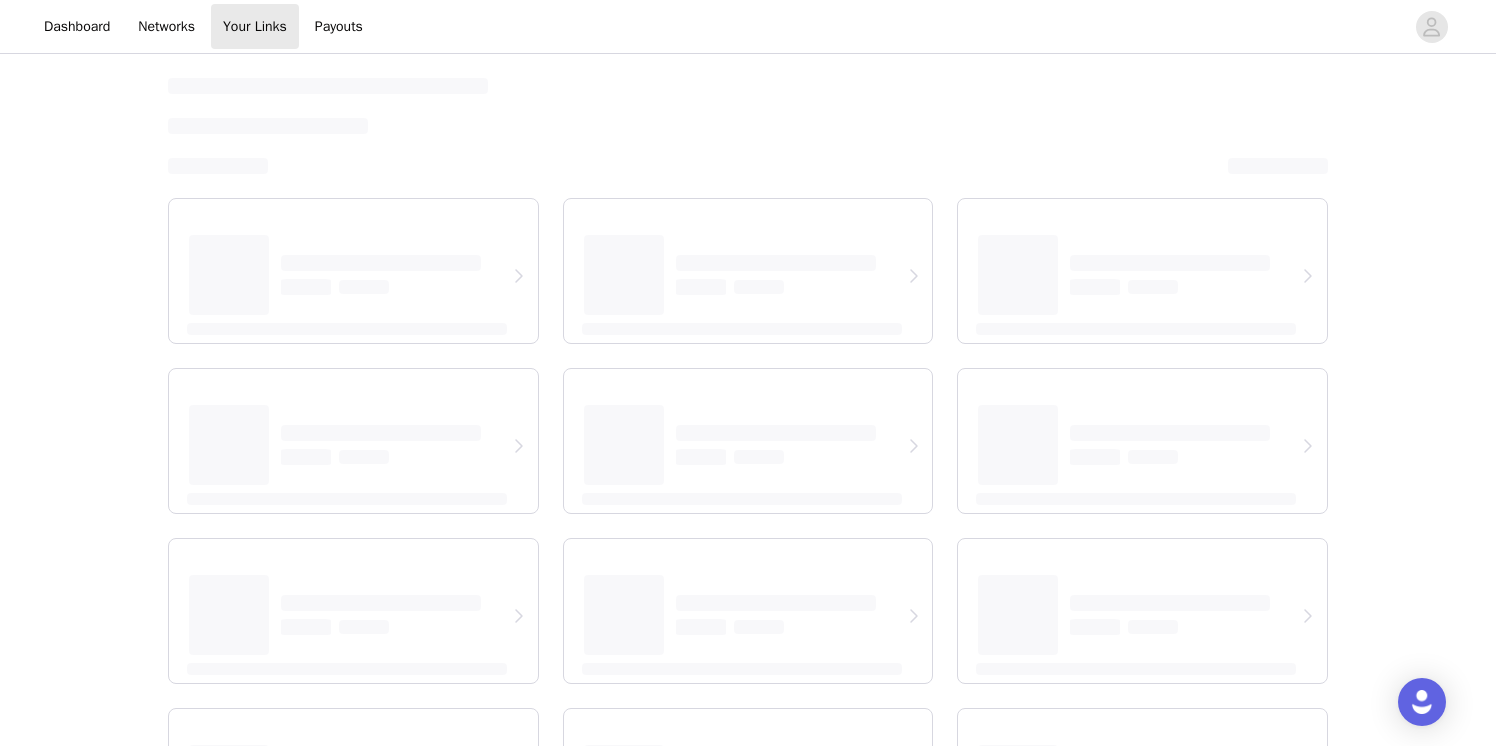 select on "24" 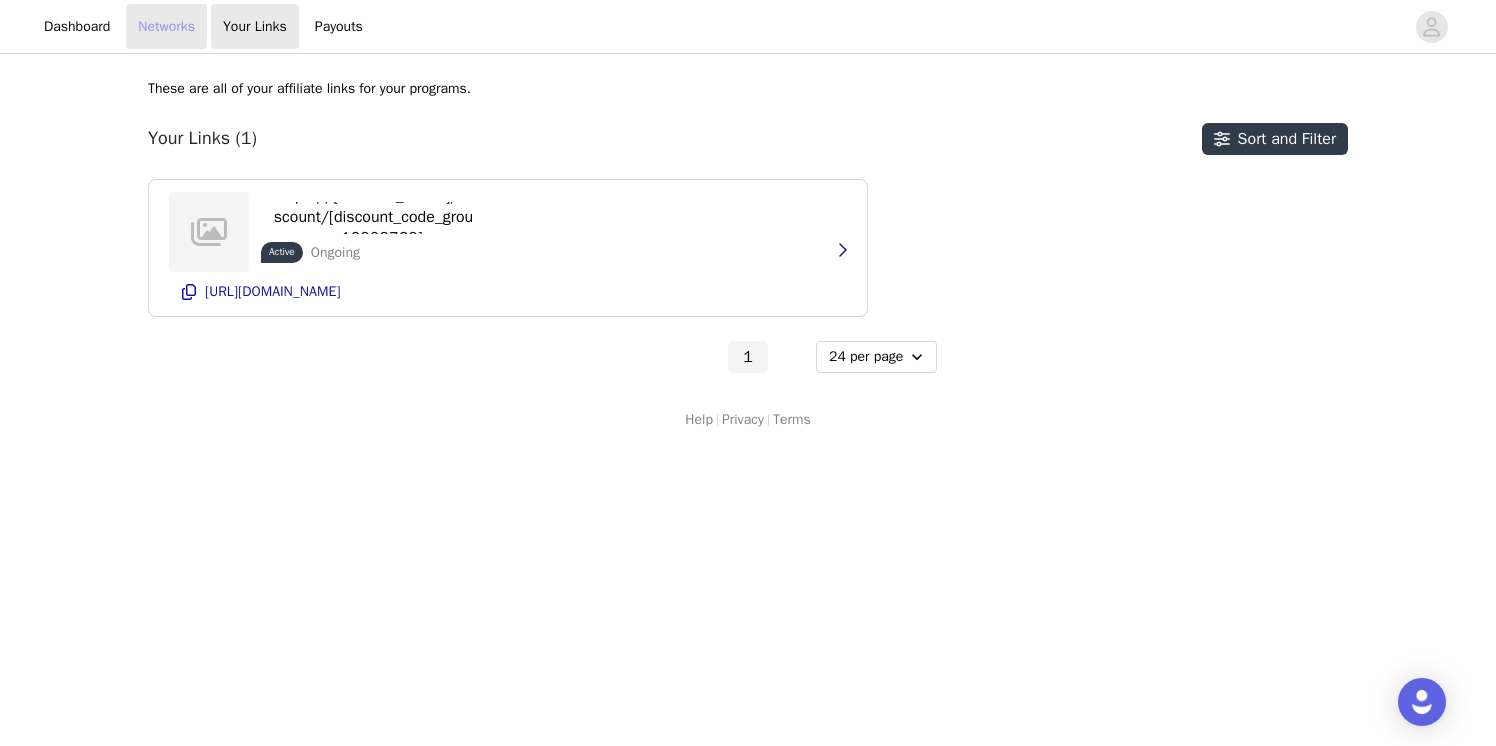 click on "Networks" at bounding box center (166, 26) 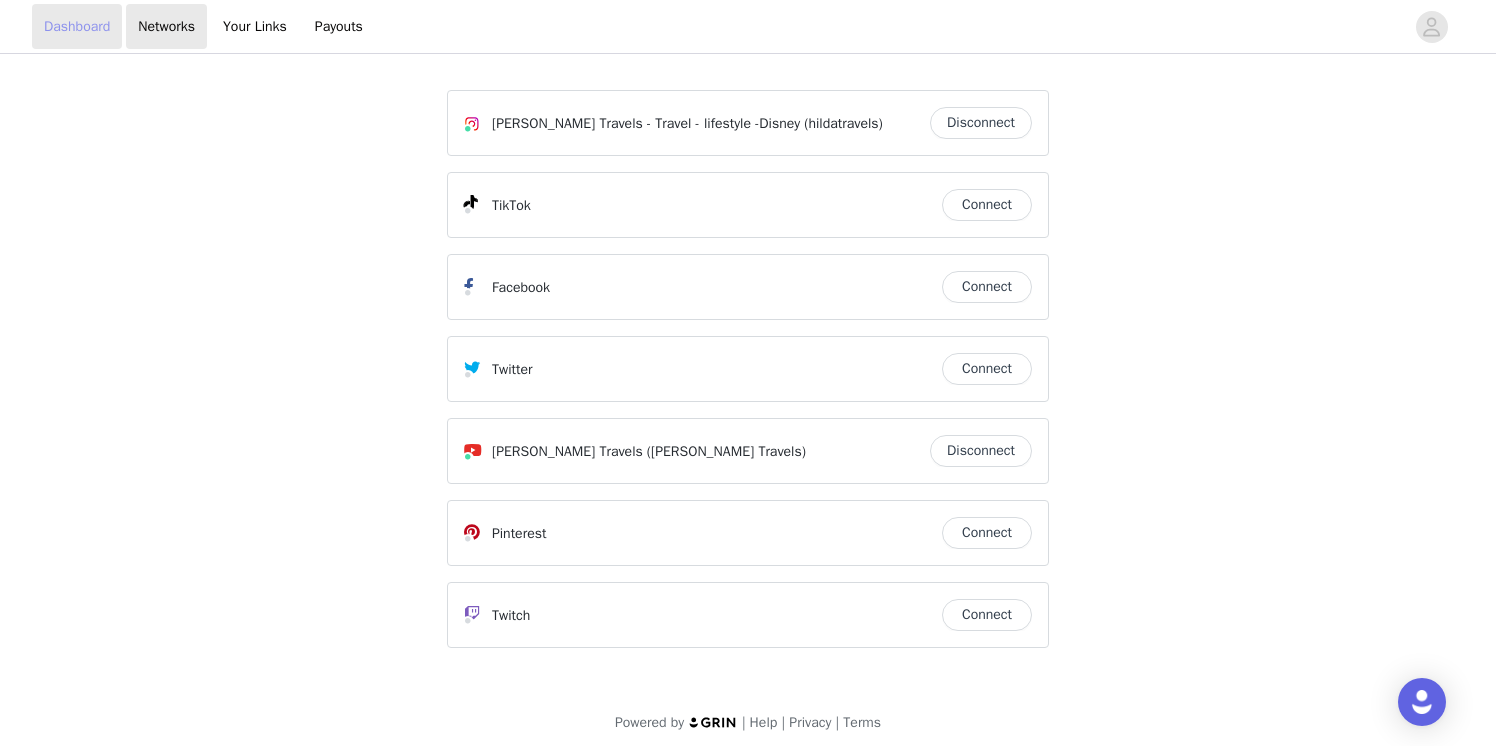 click on "Dashboard" at bounding box center [77, 26] 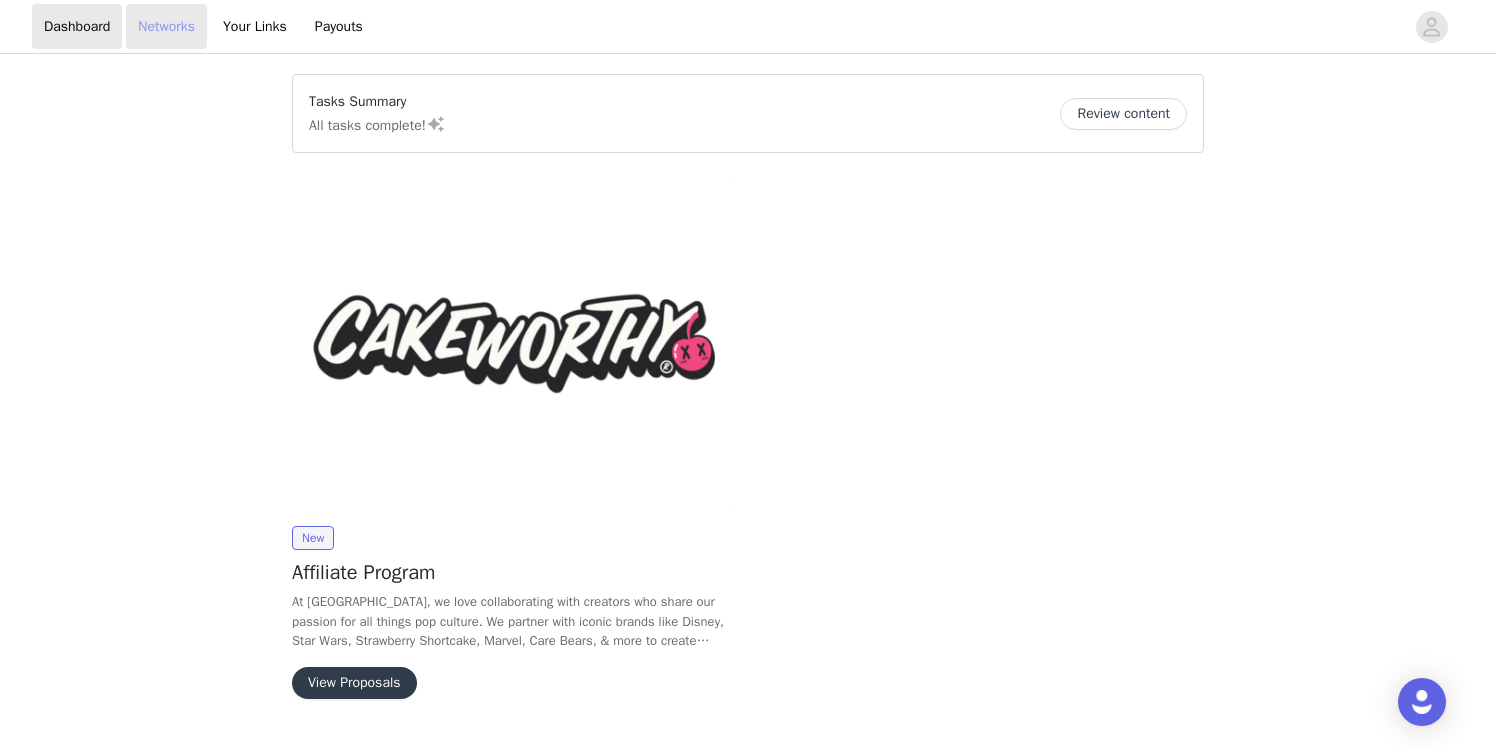click on "Networks" at bounding box center (166, 26) 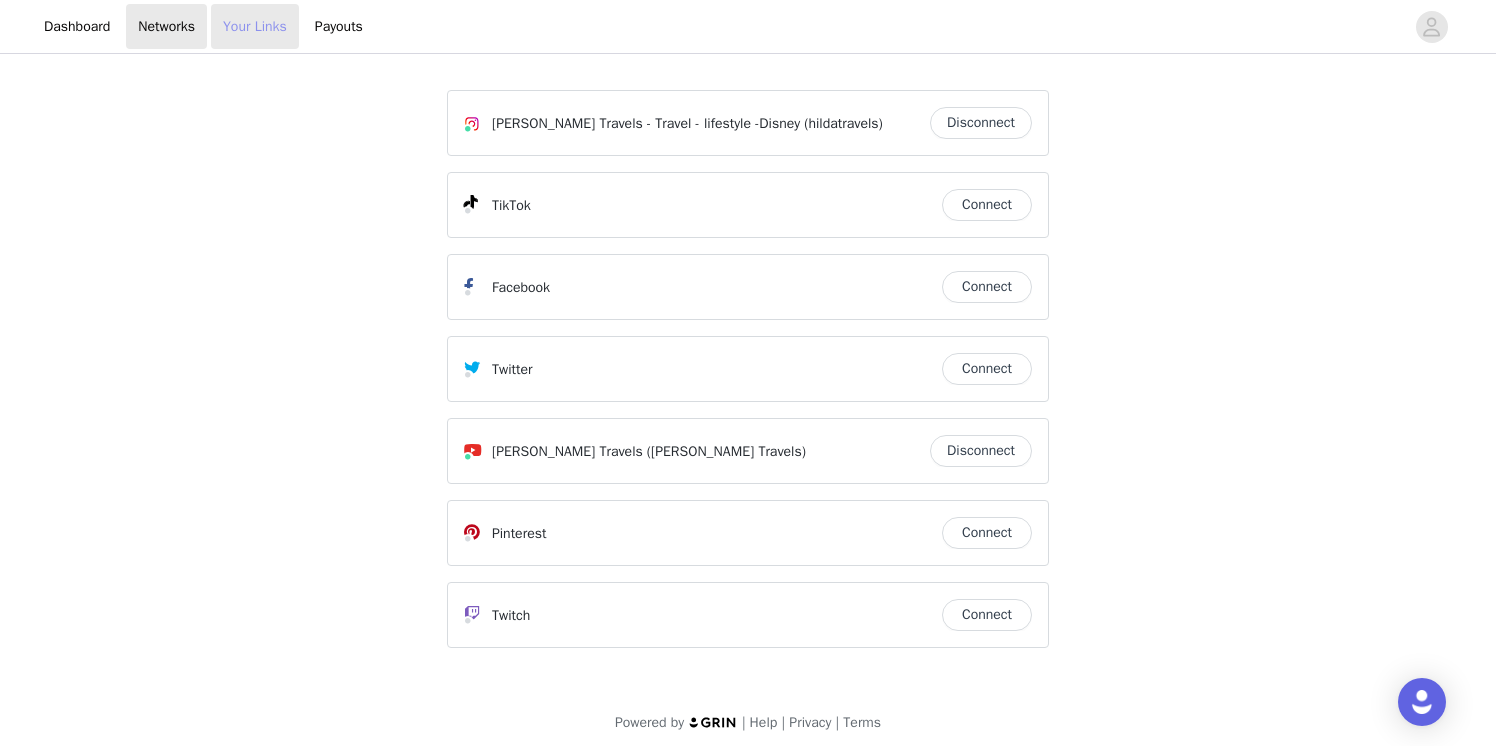 click on "Your Links" at bounding box center (255, 26) 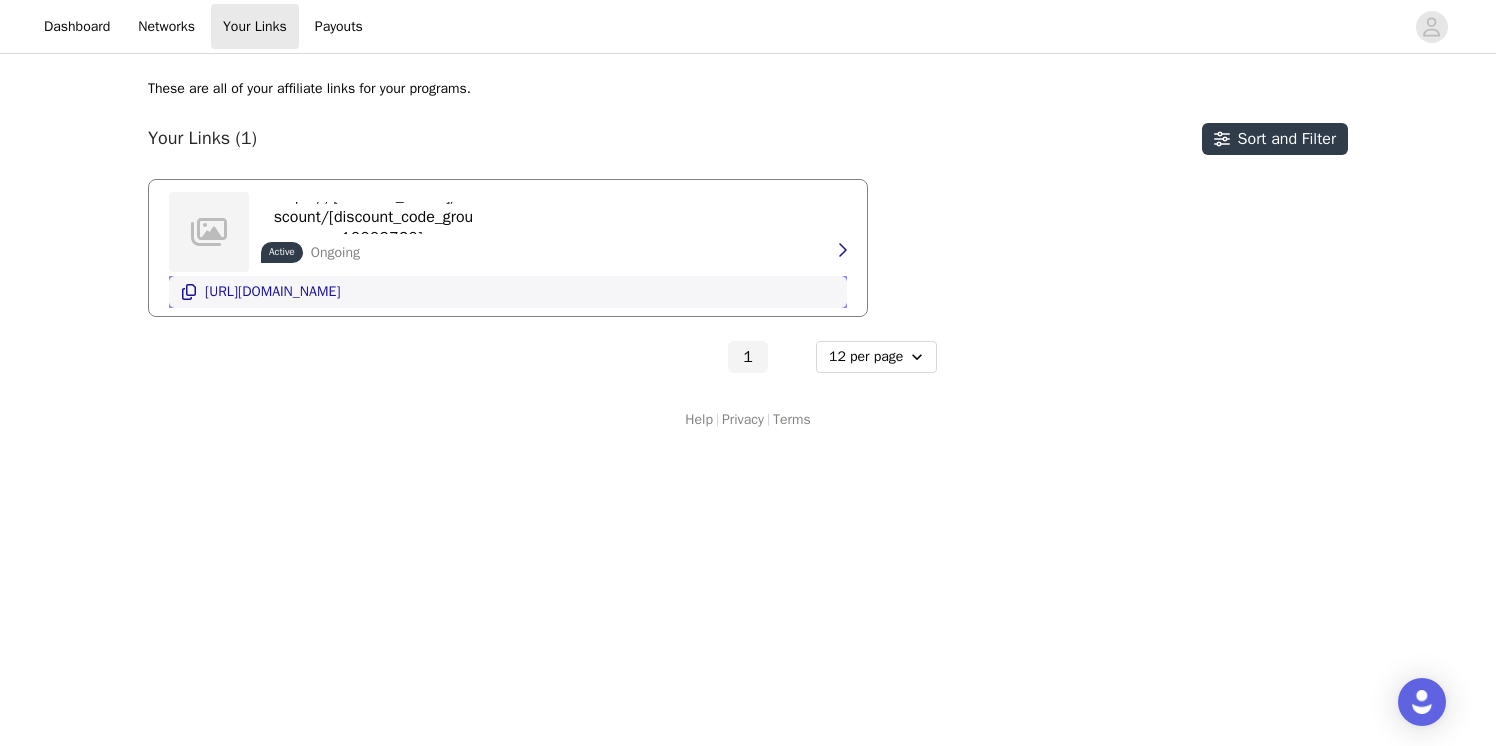 click on "[URL][DOMAIN_NAME]" at bounding box center [272, 292] 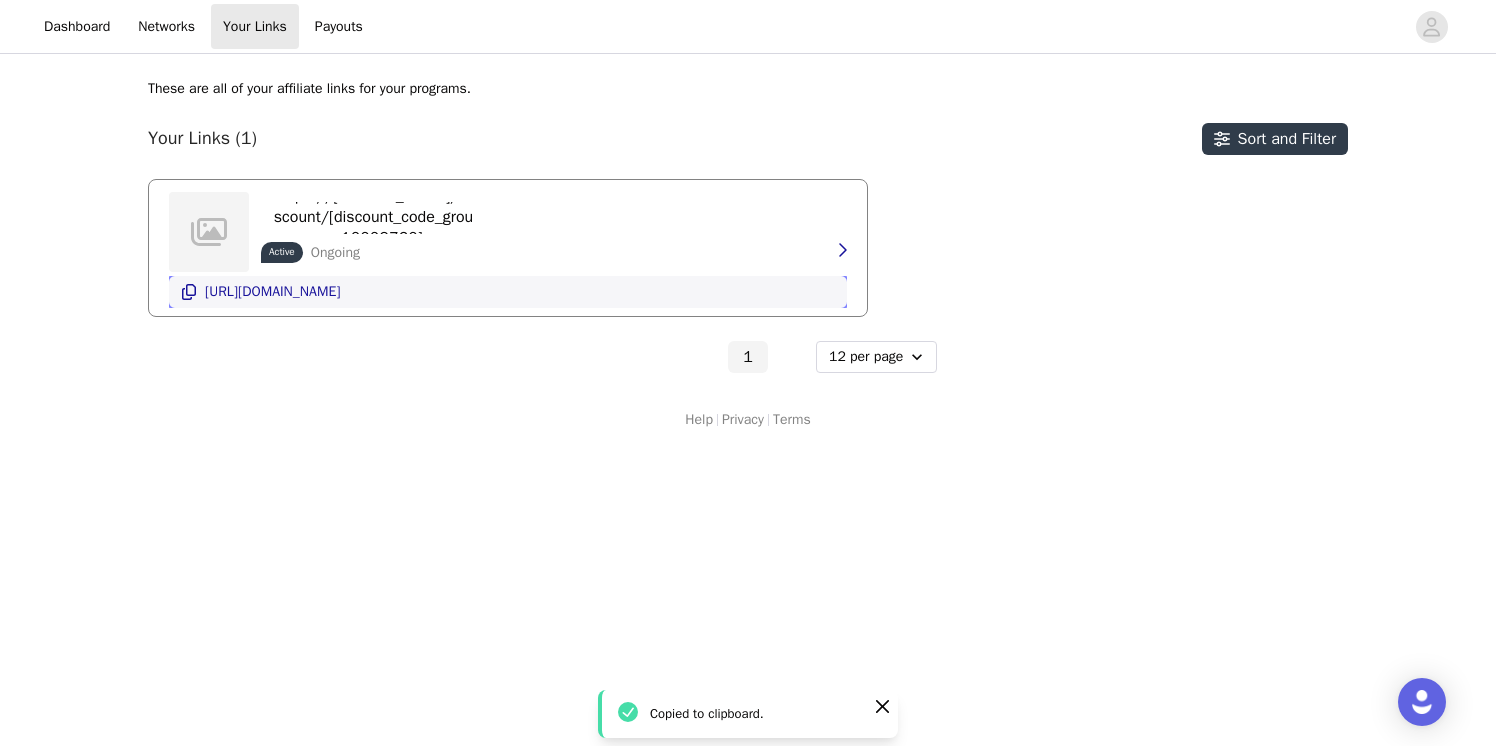 click on "[URL][DOMAIN_NAME]" at bounding box center (508, 292) 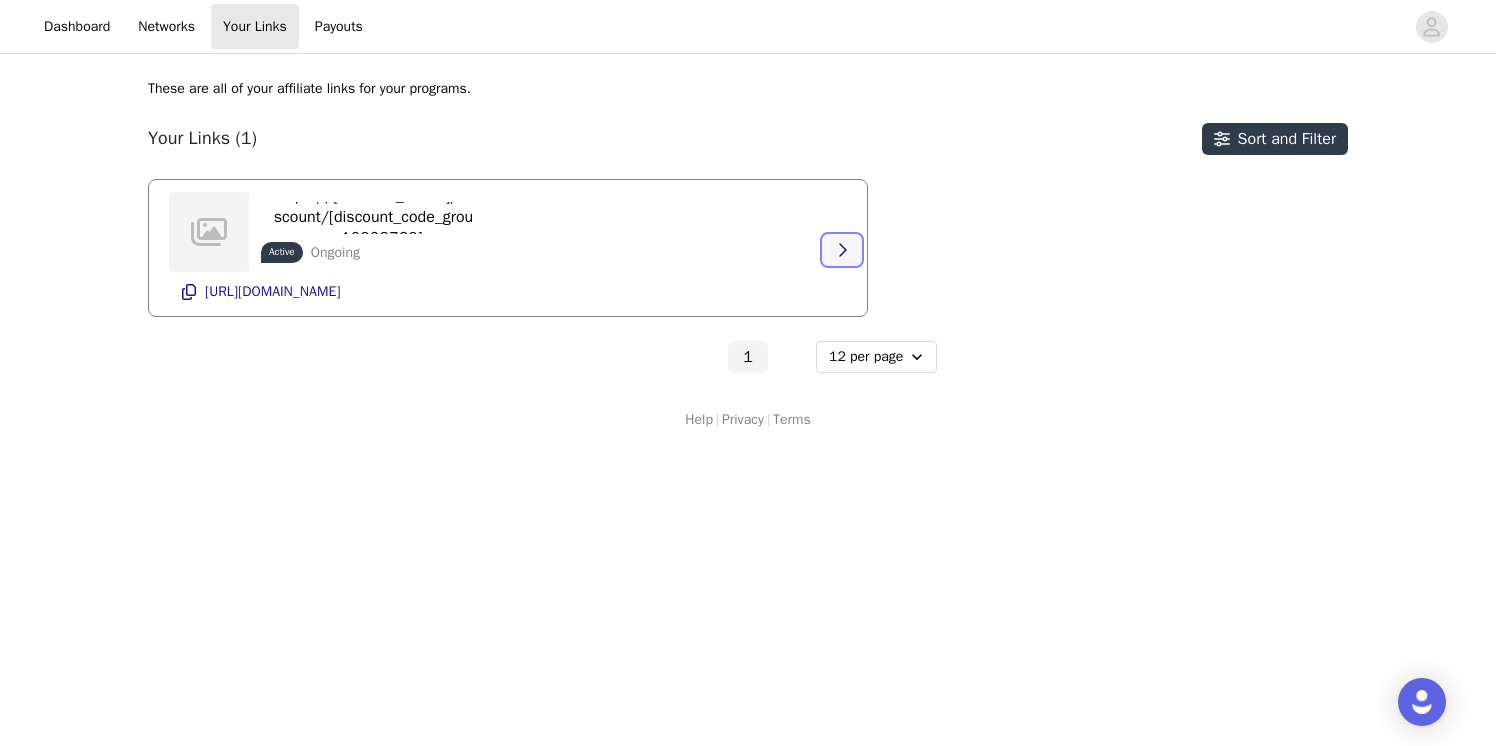 click 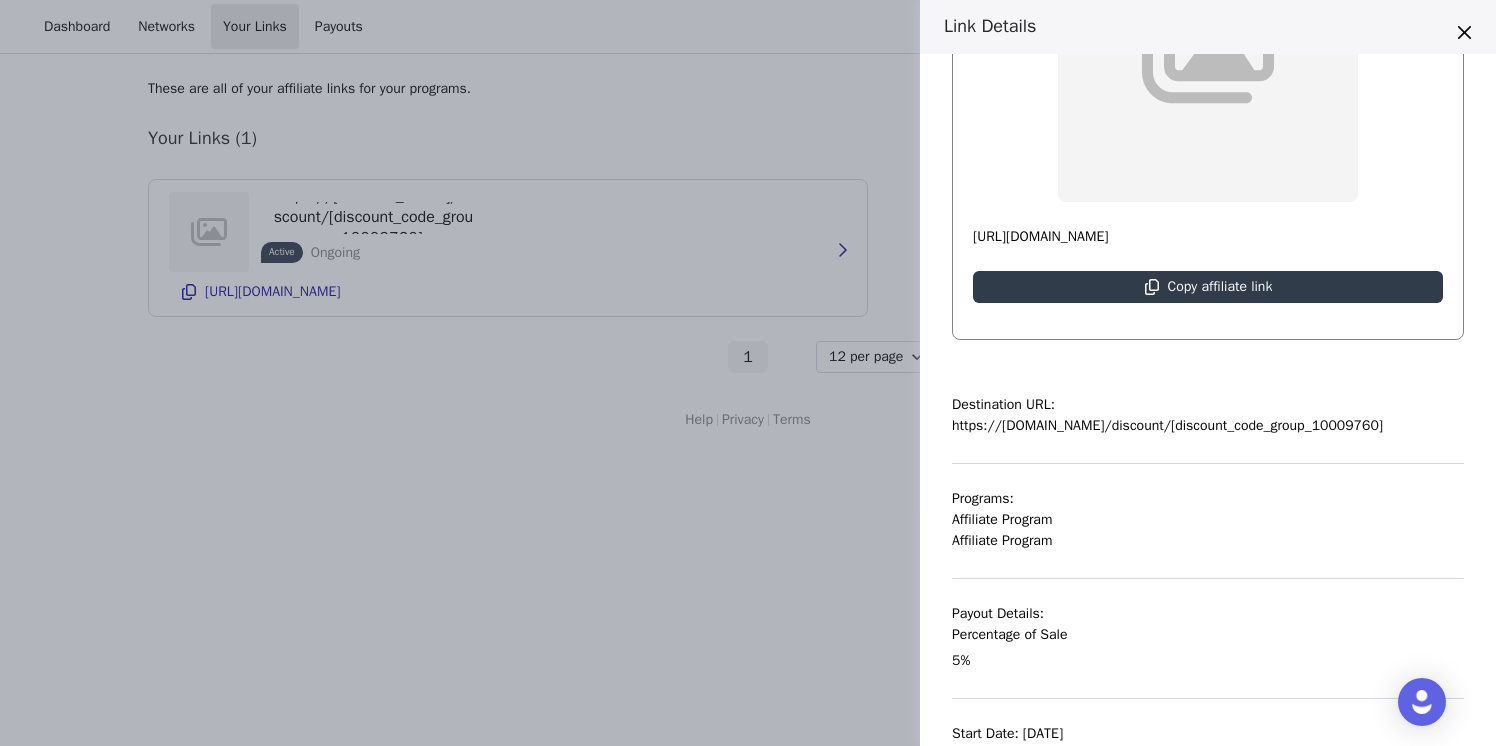scroll, scrollTop: 377, scrollLeft: 0, axis: vertical 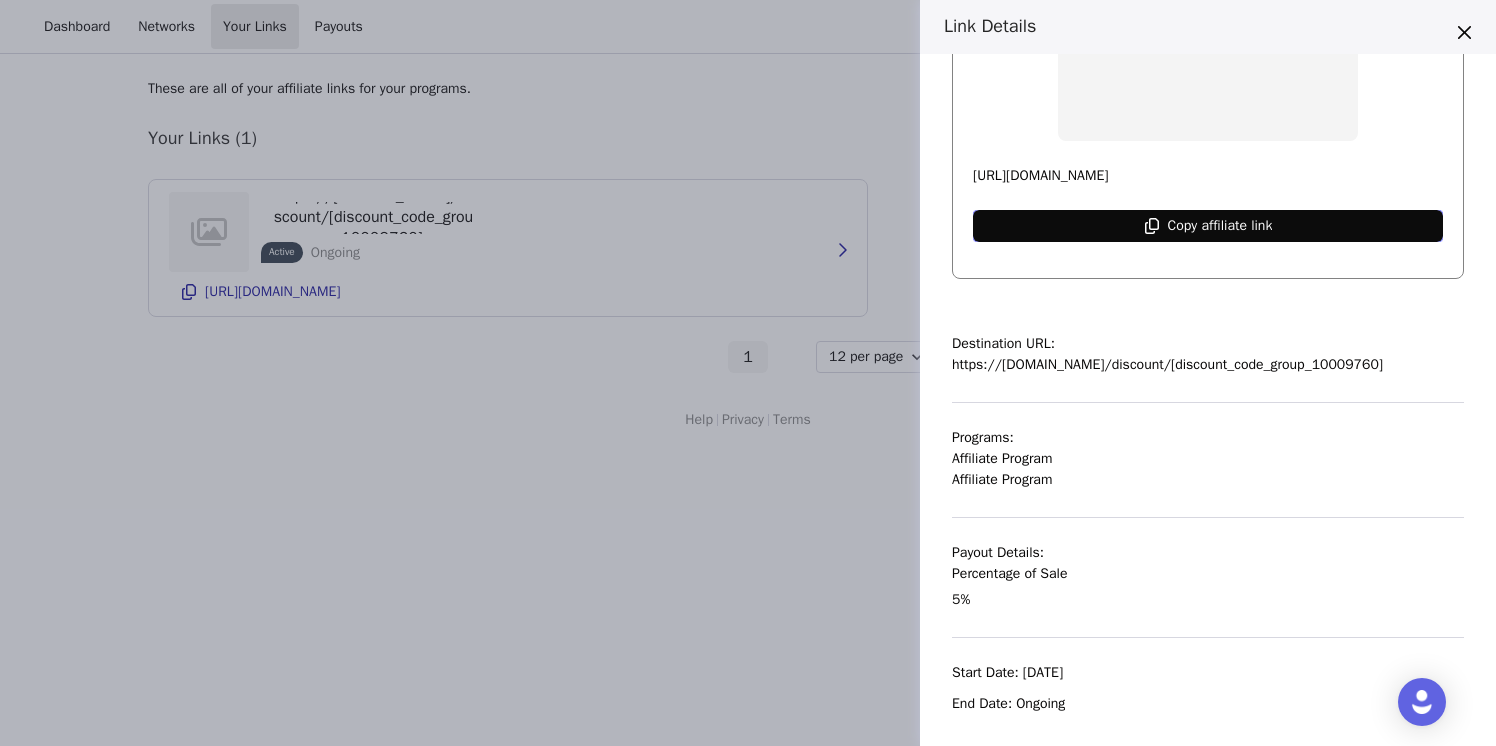 click on "Copy affiliate link" at bounding box center (1220, 226) 